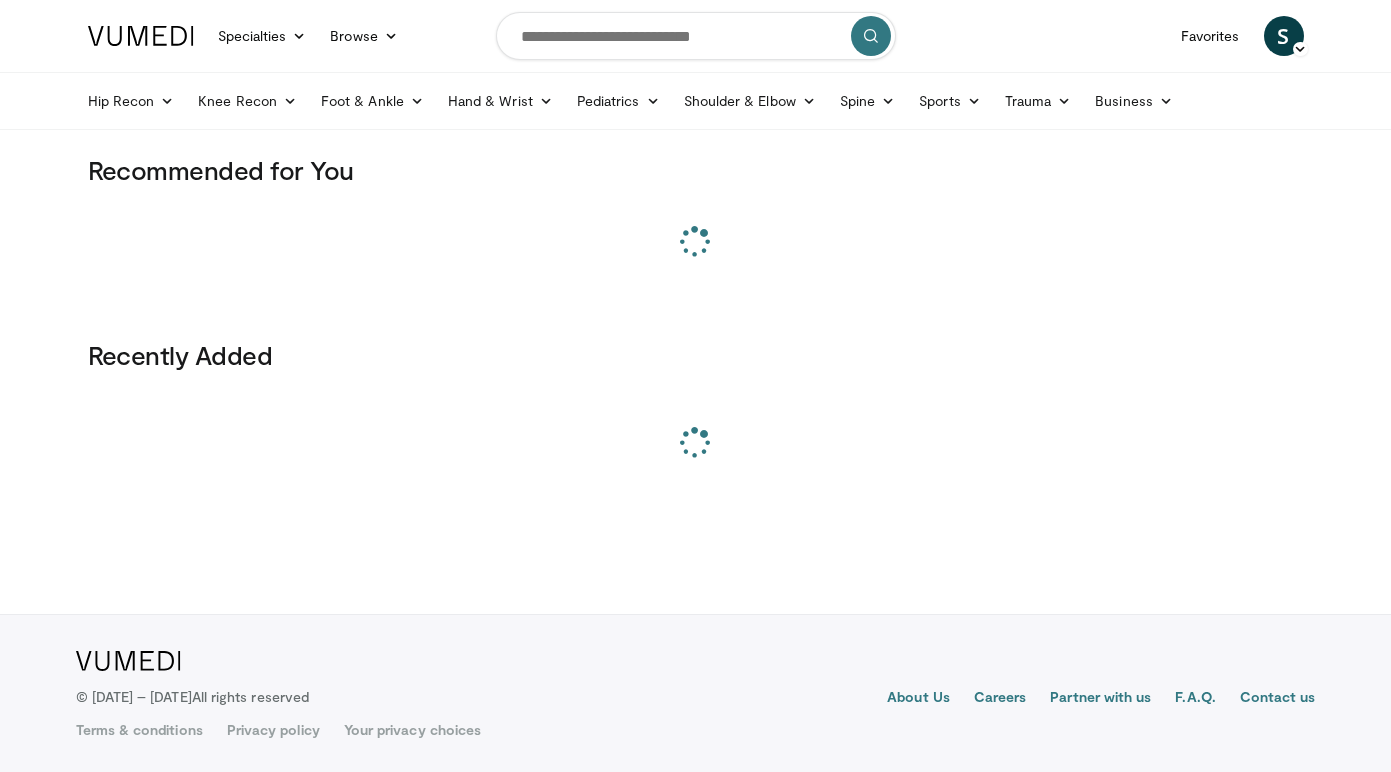 scroll, scrollTop: 0, scrollLeft: 0, axis: both 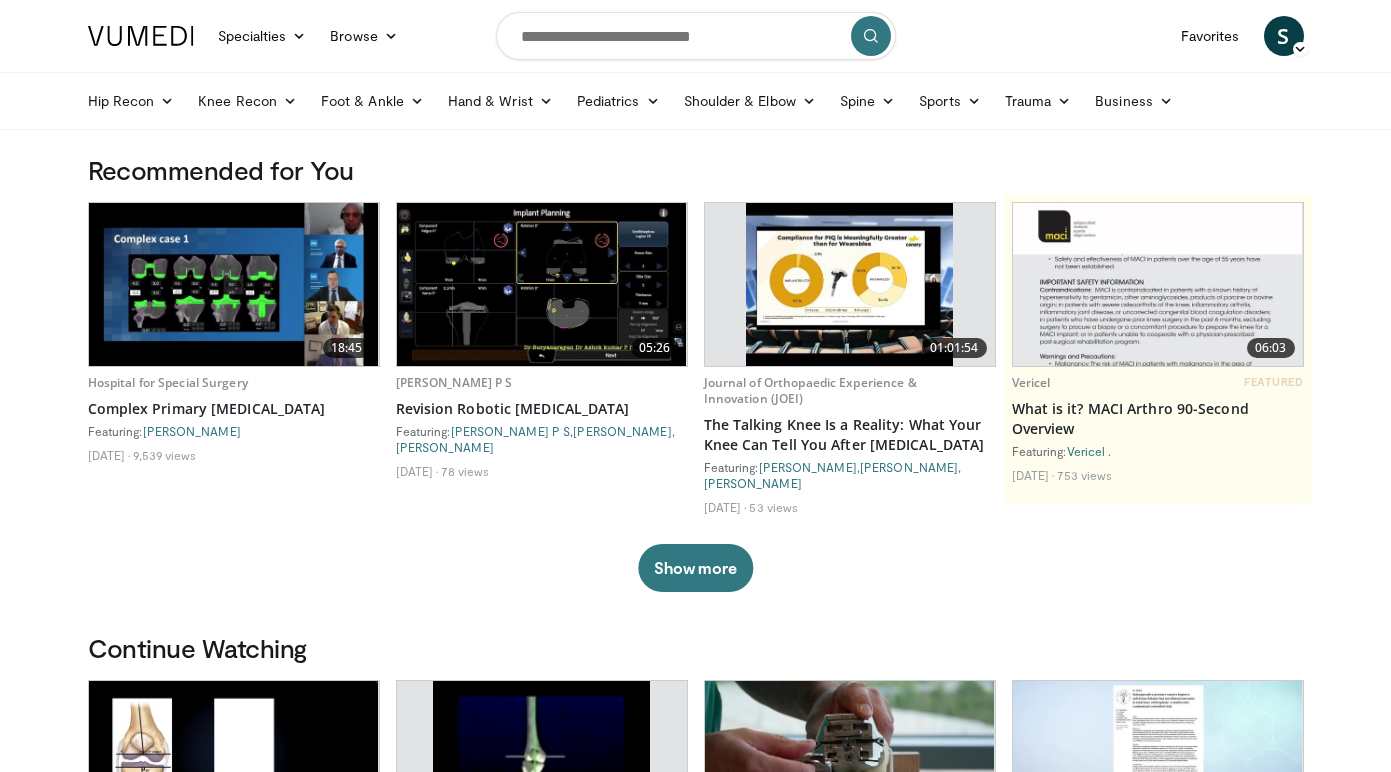 click at bounding box center [696, 36] 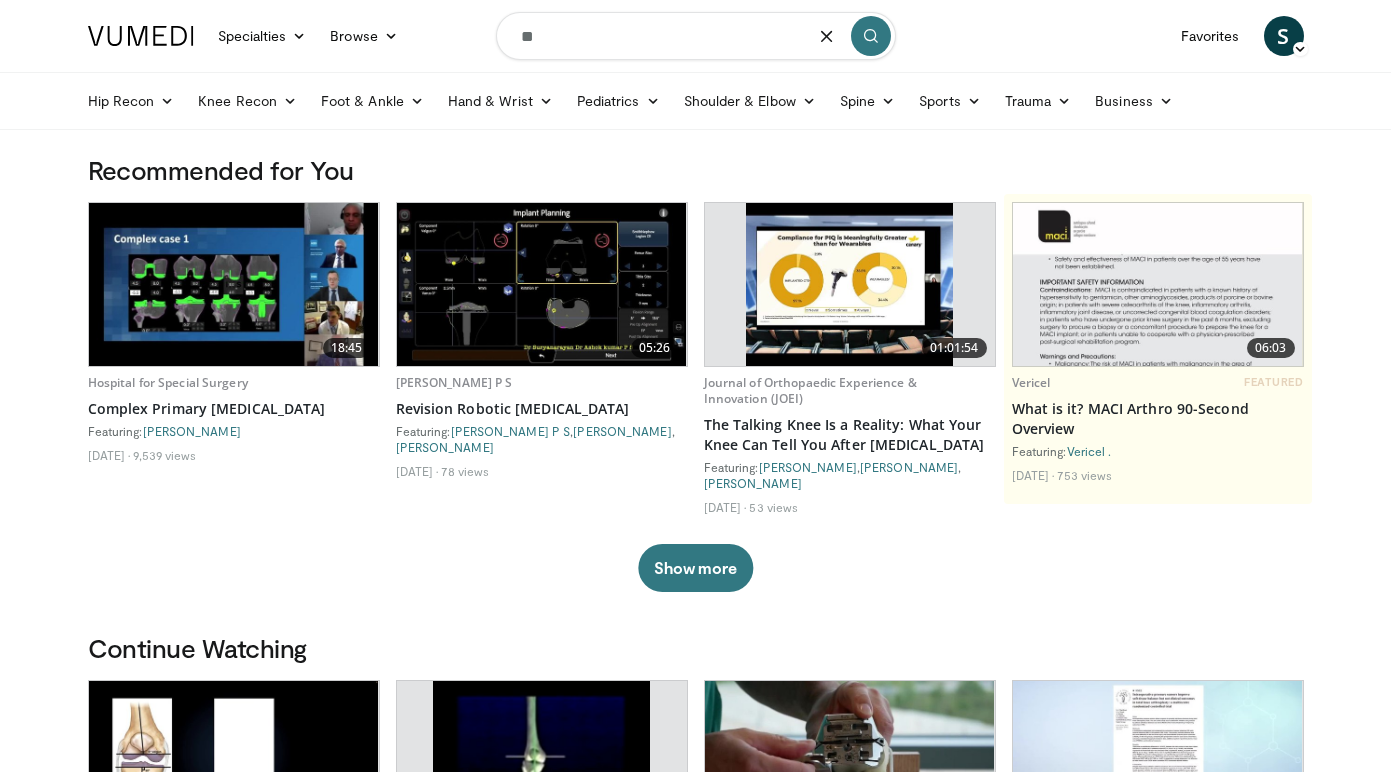 type on "*" 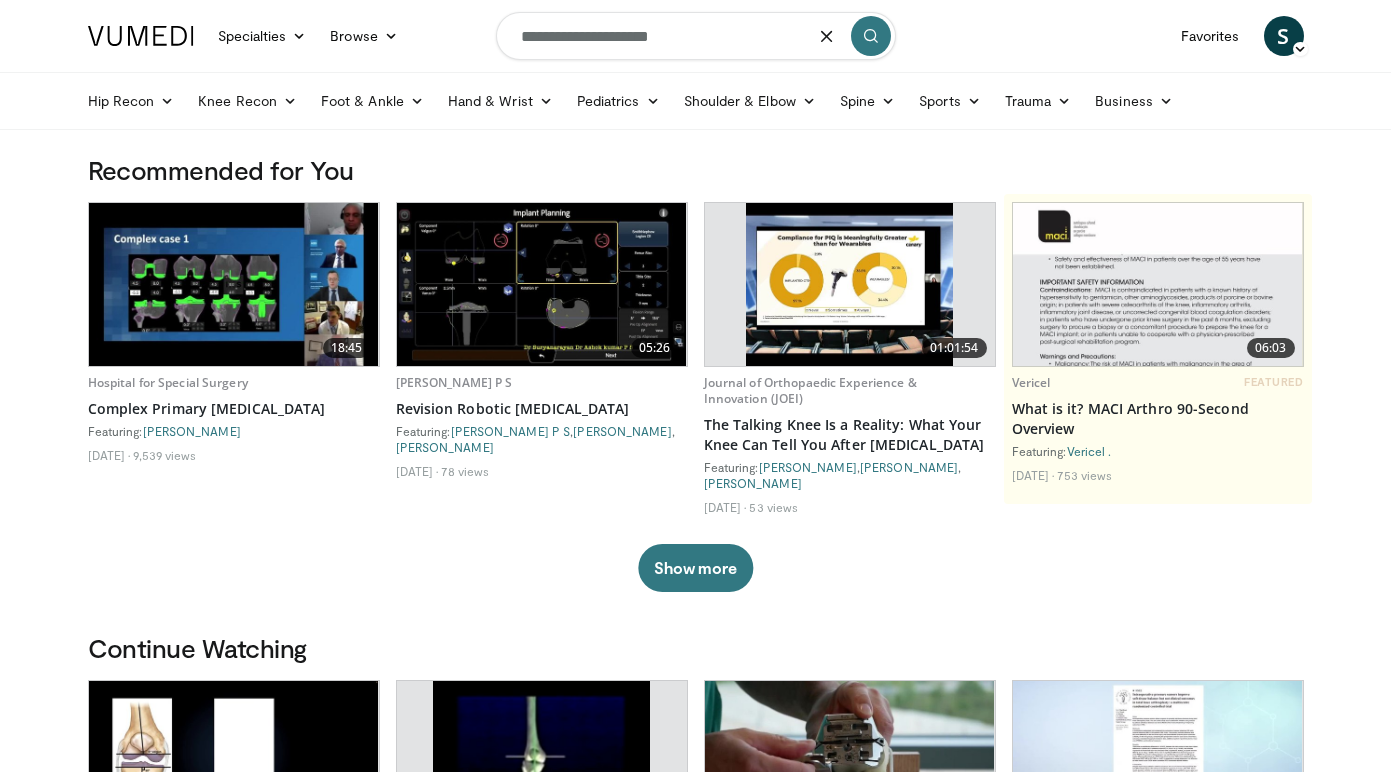 type on "**********" 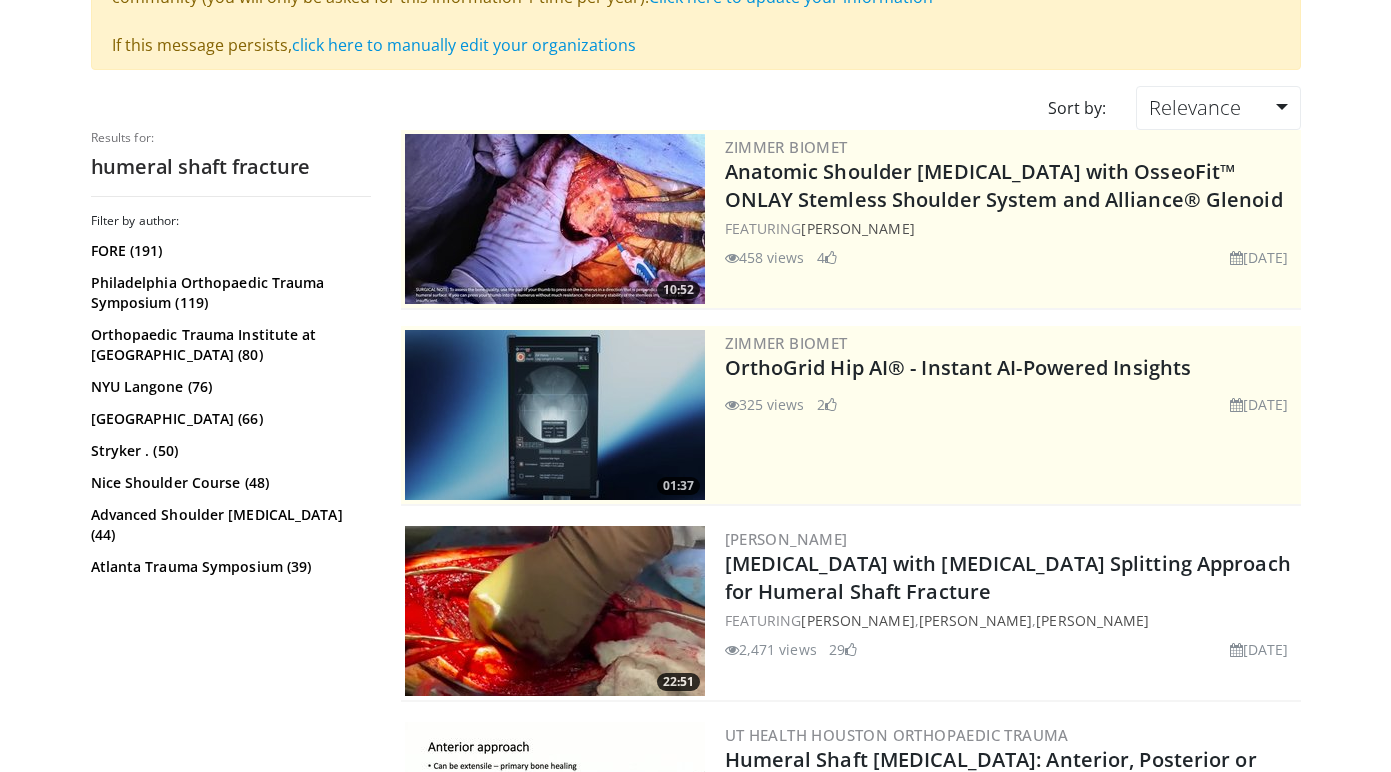 scroll, scrollTop: 386, scrollLeft: 0, axis: vertical 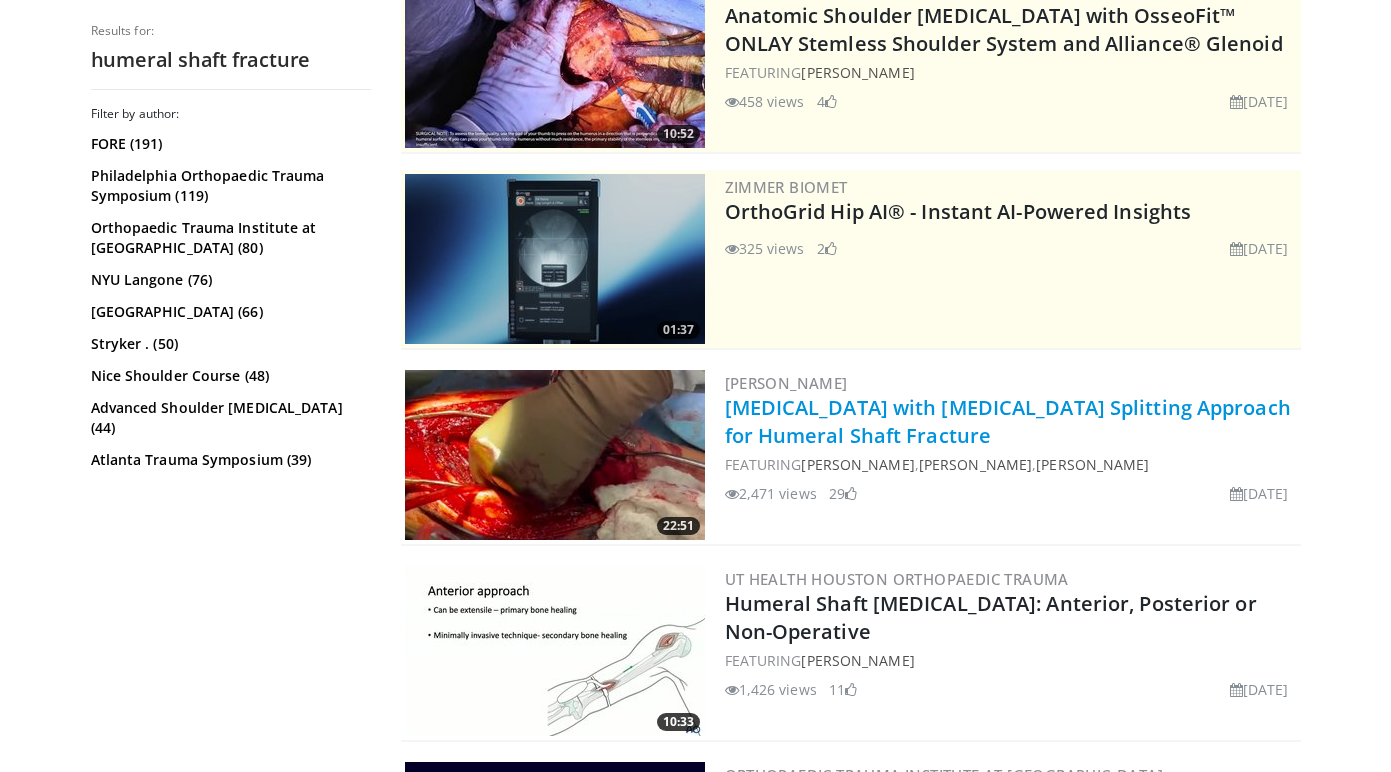 click on "[MEDICAL_DATA] with [MEDICAL_DATA] Splitting Approach for Humeral Shaft Fracture" at bounding box center (1008, 421) 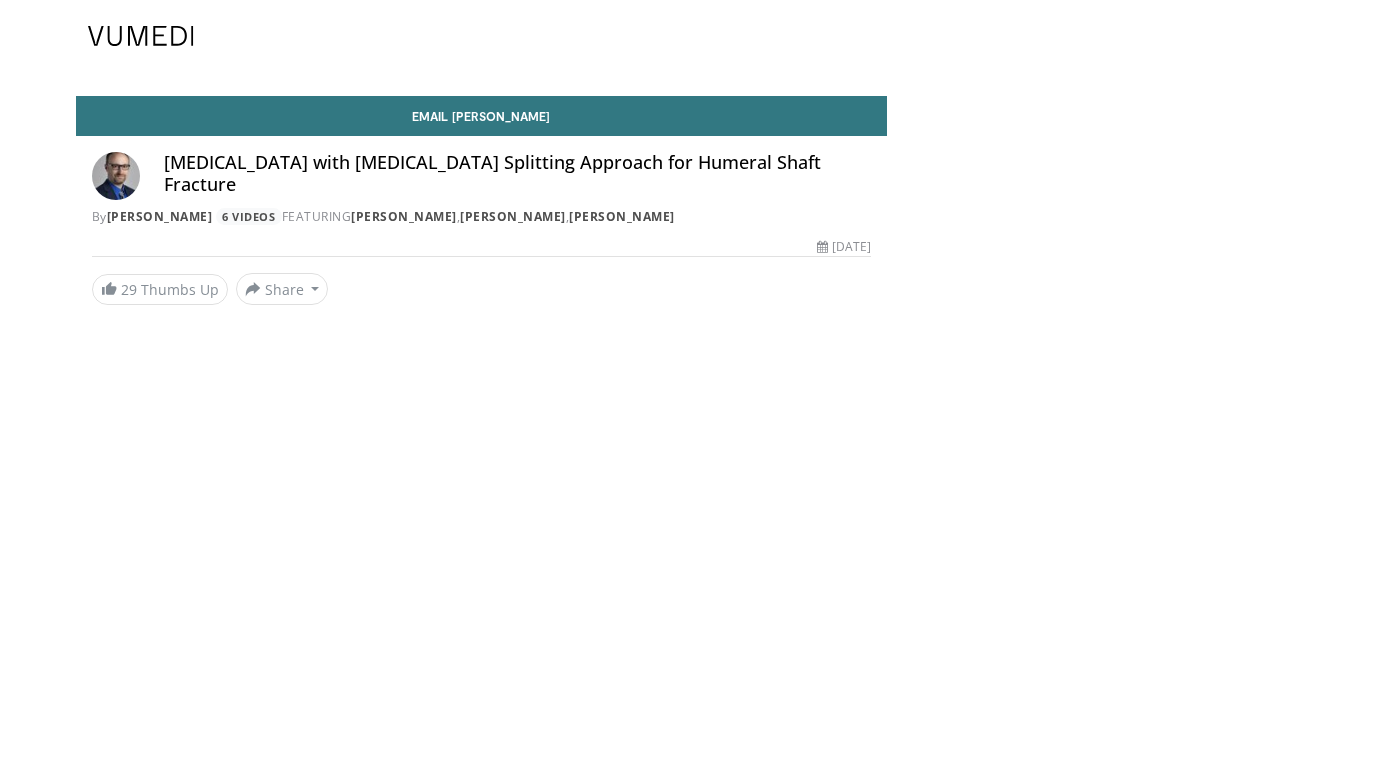 scroll, scrollTop: 0, scrollLeft: 0, axis: both 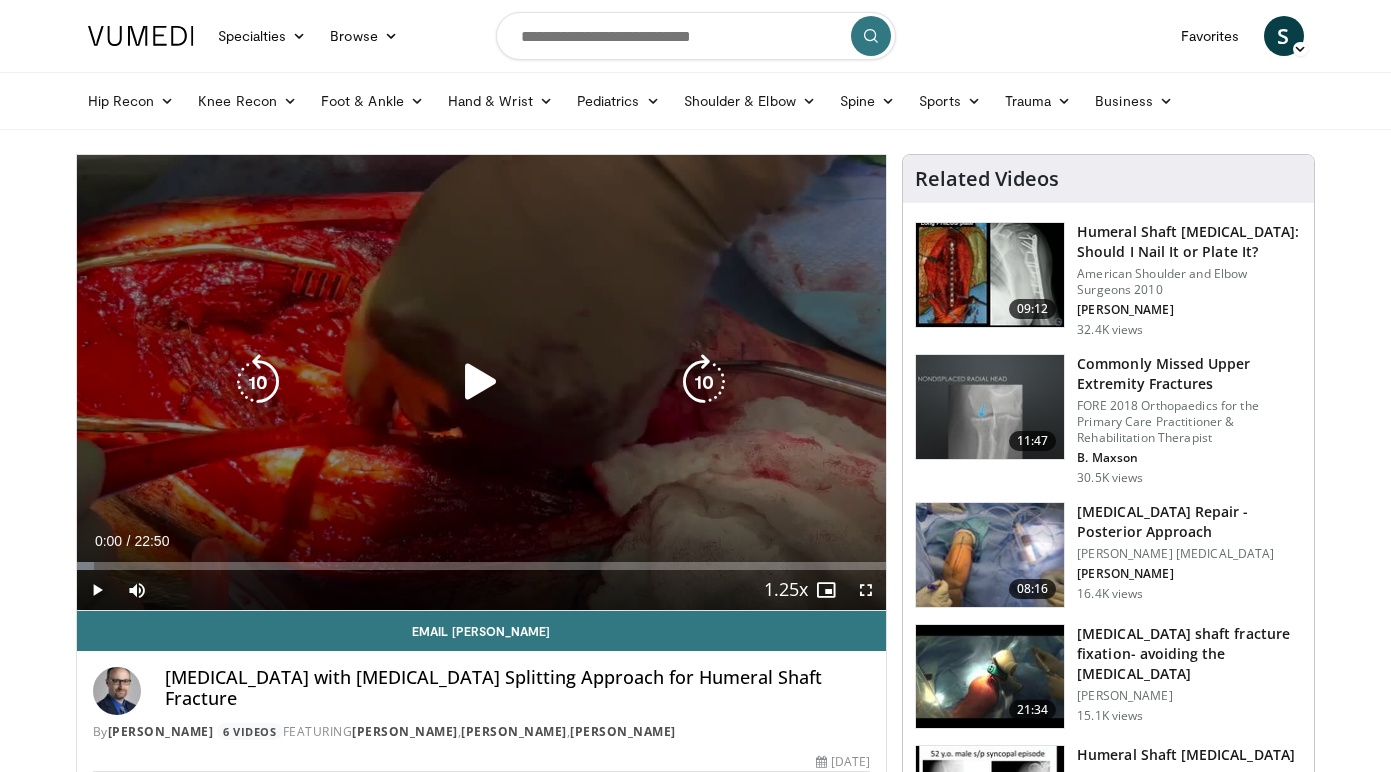 click at bounding box center [481, 382] 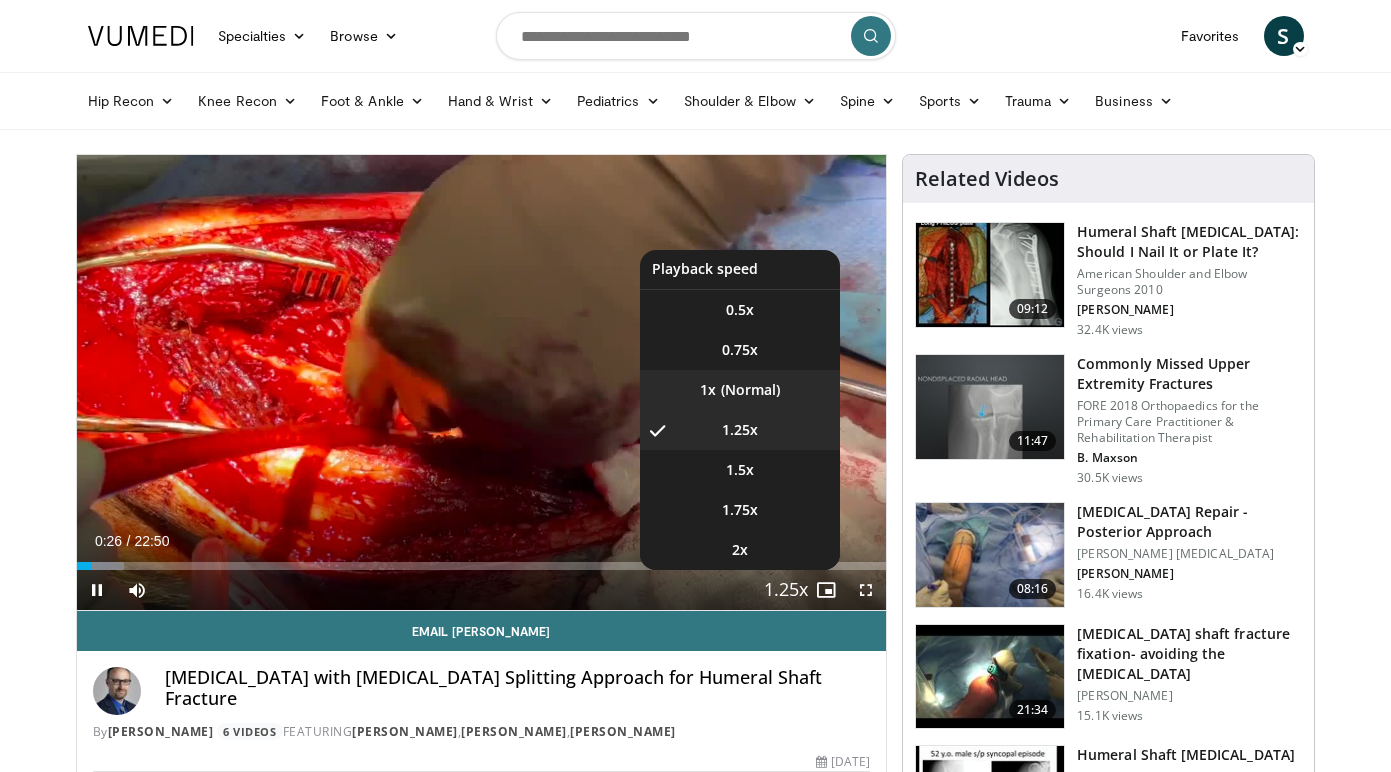 click on "1x" at bounding box center [740, 390] 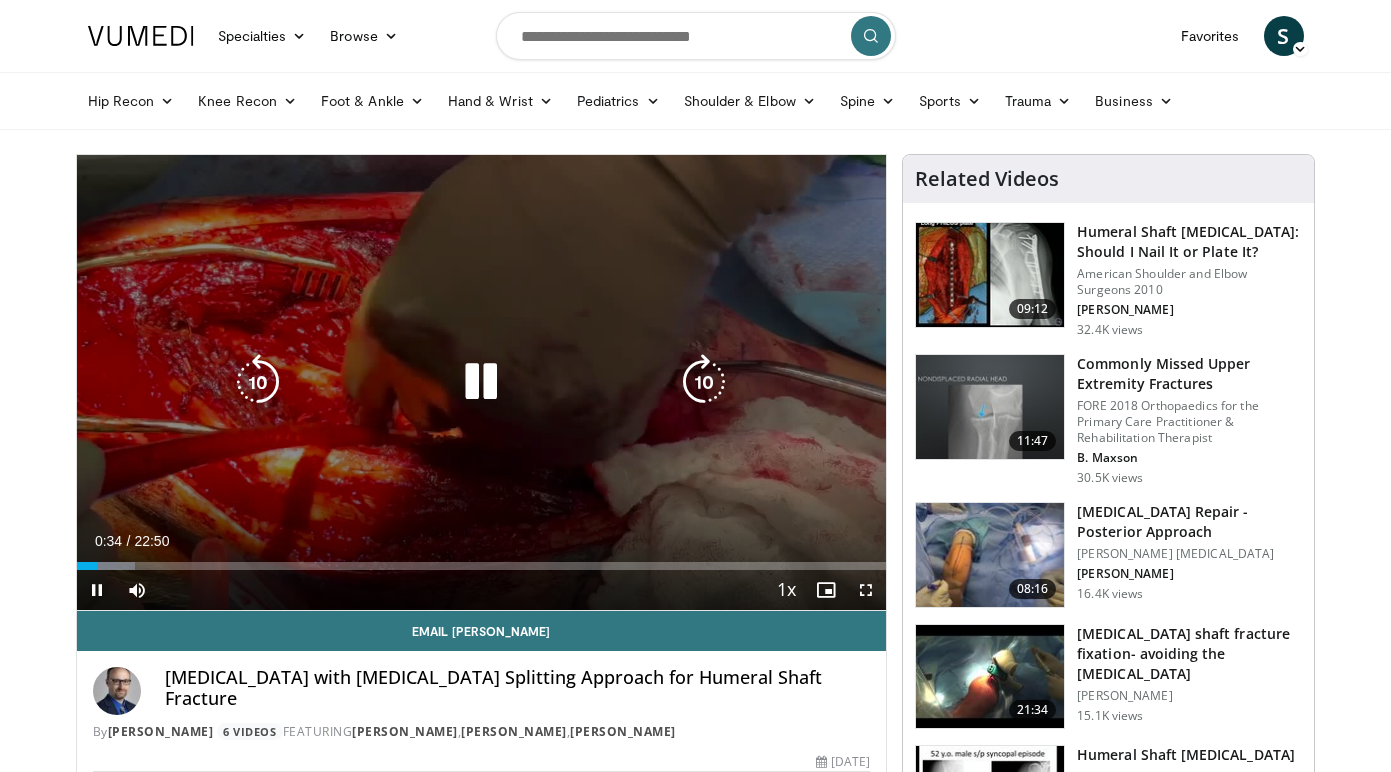 click at bounding box center [481, 382] 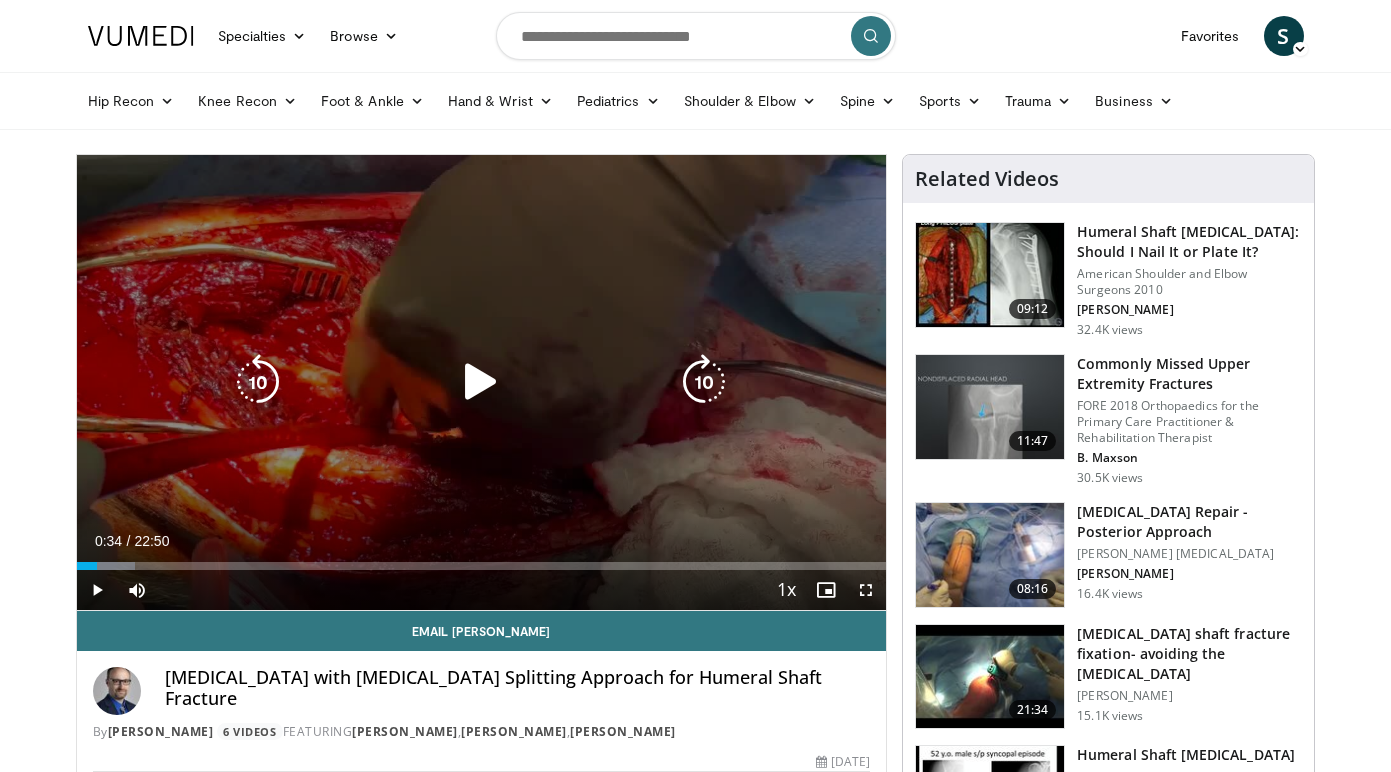 click on "10 seconds
Tap to unmute" at bounding box center [482, 382] 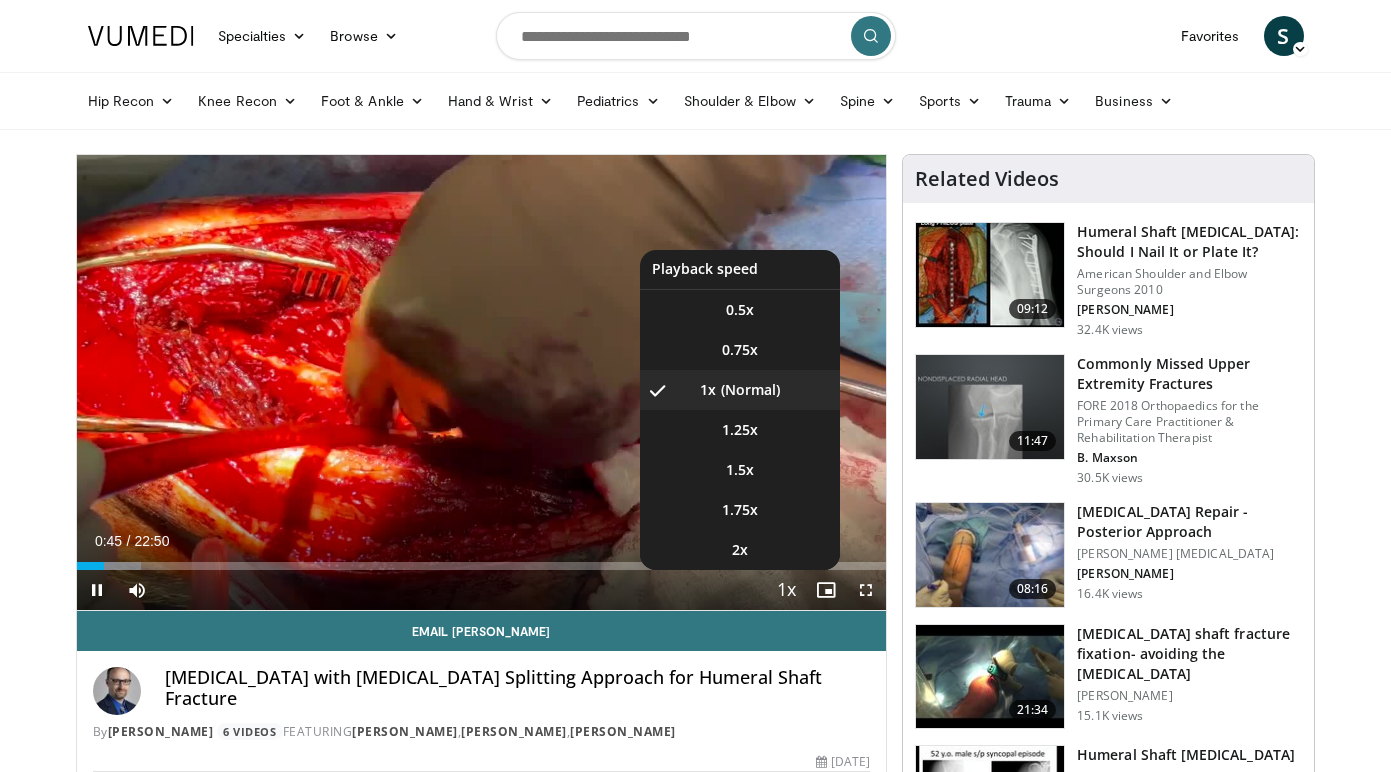 click at bounding box center (786, 591) 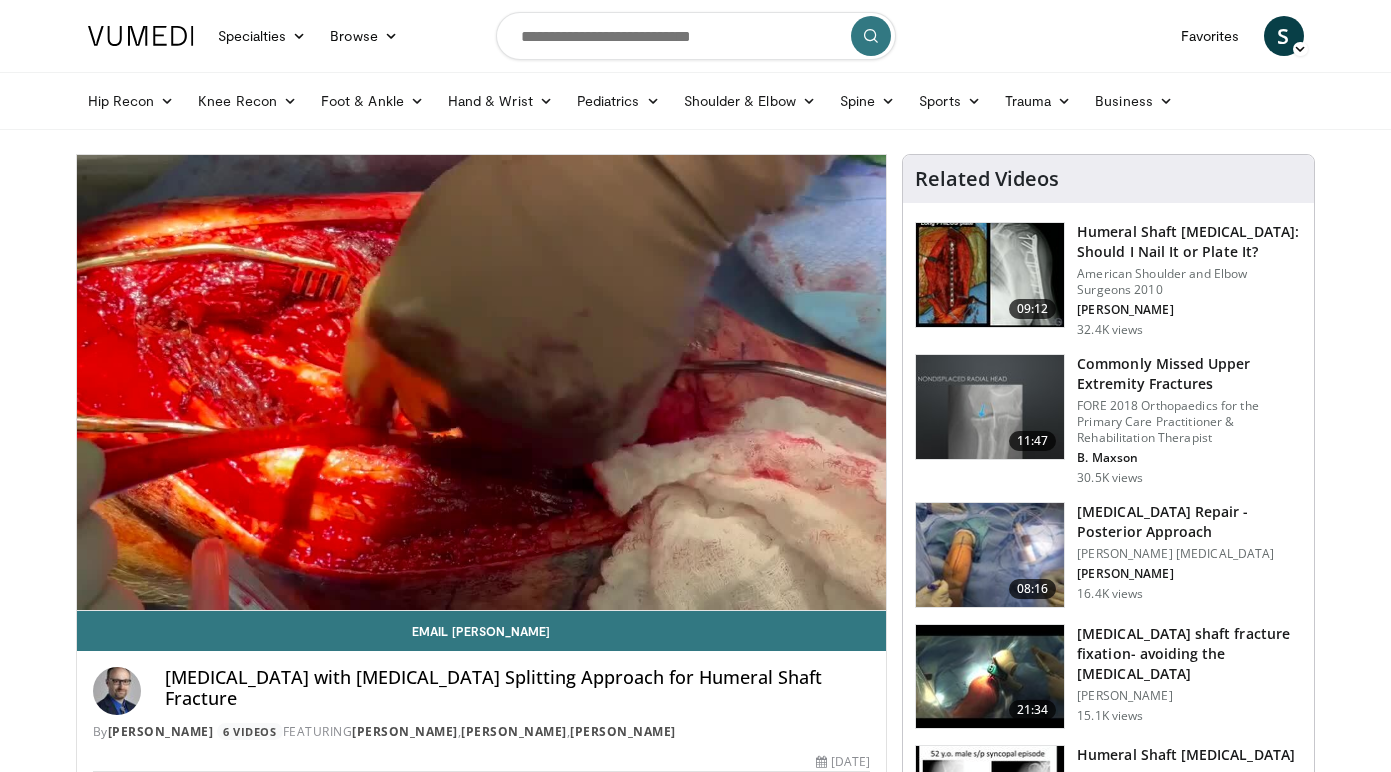 click on "**********" at bounding box center (482, 383) 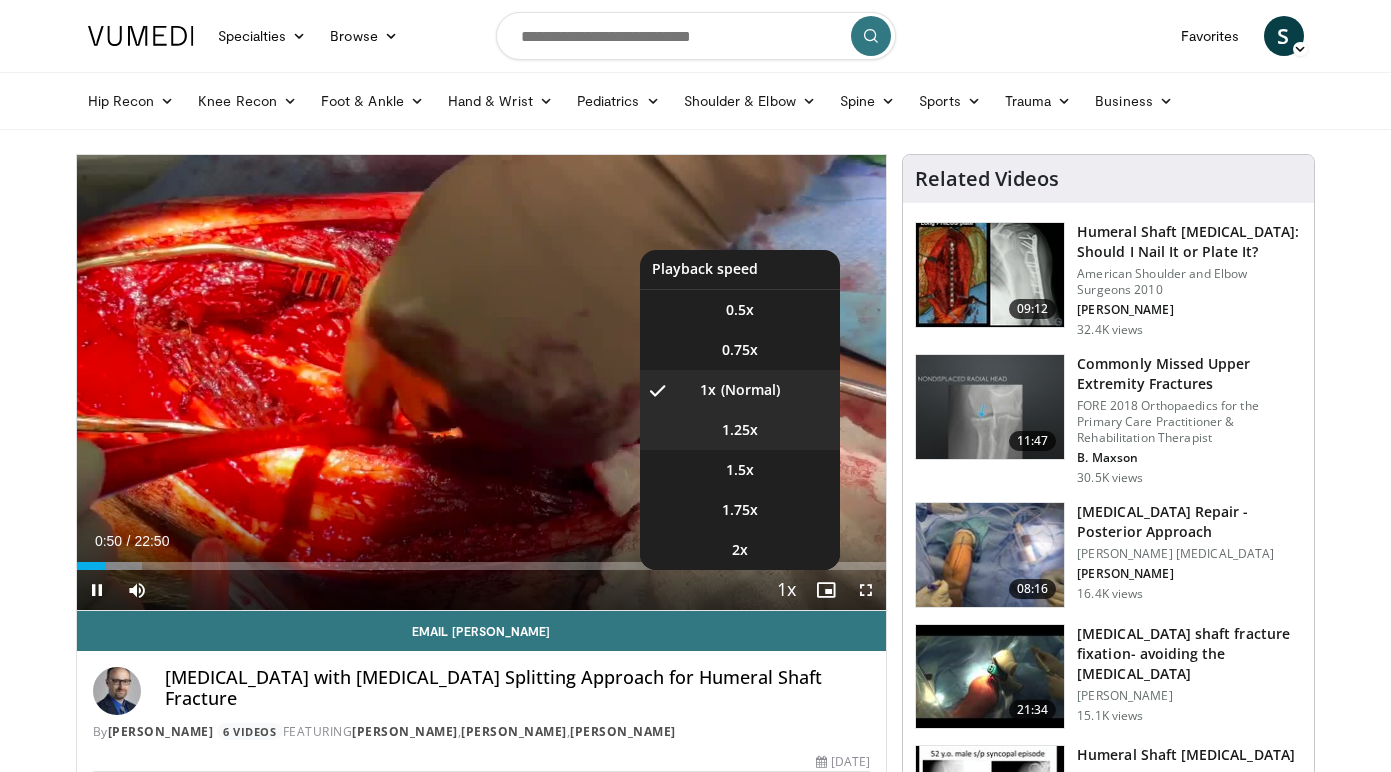 click on "1.25x" at bounding box center (740, 430) 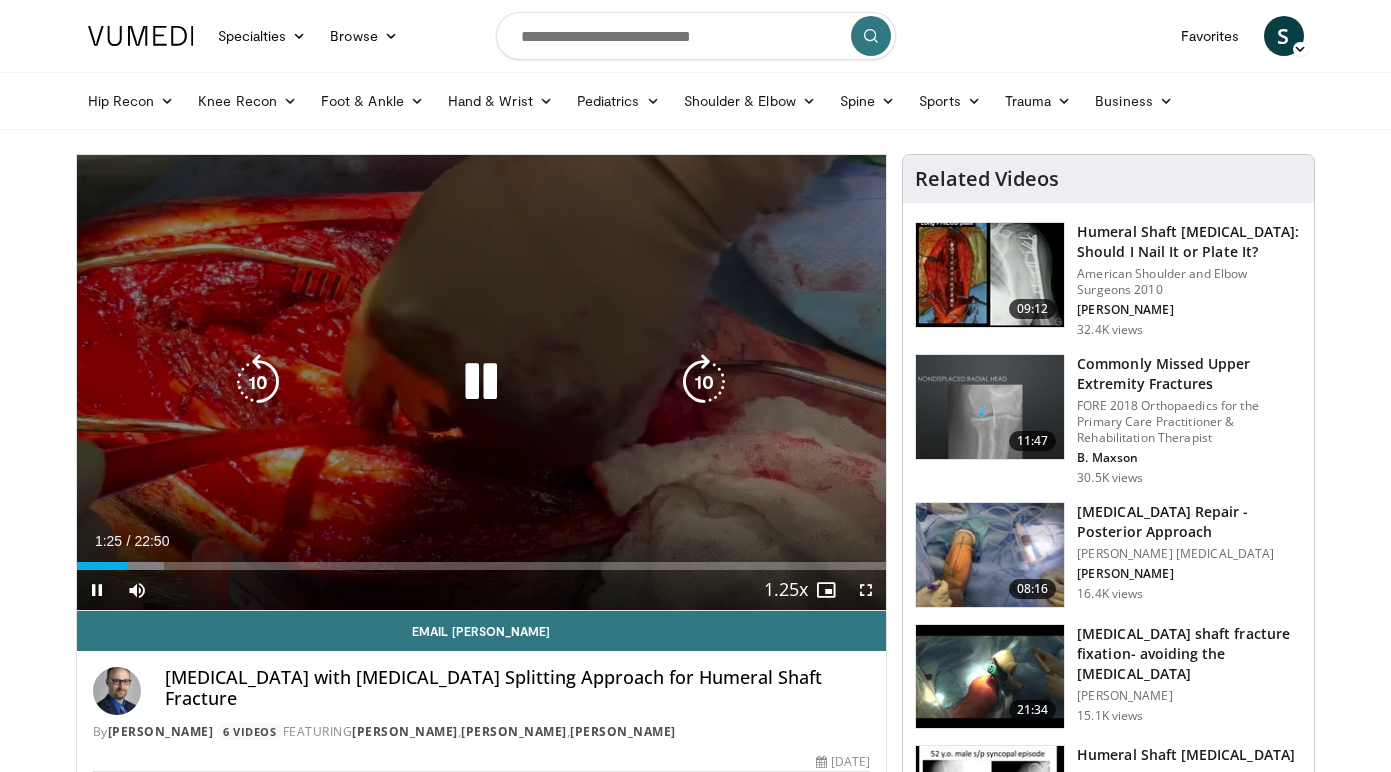 click on "10 seconds
Tap to unmute" at bounding box center (482, 382) 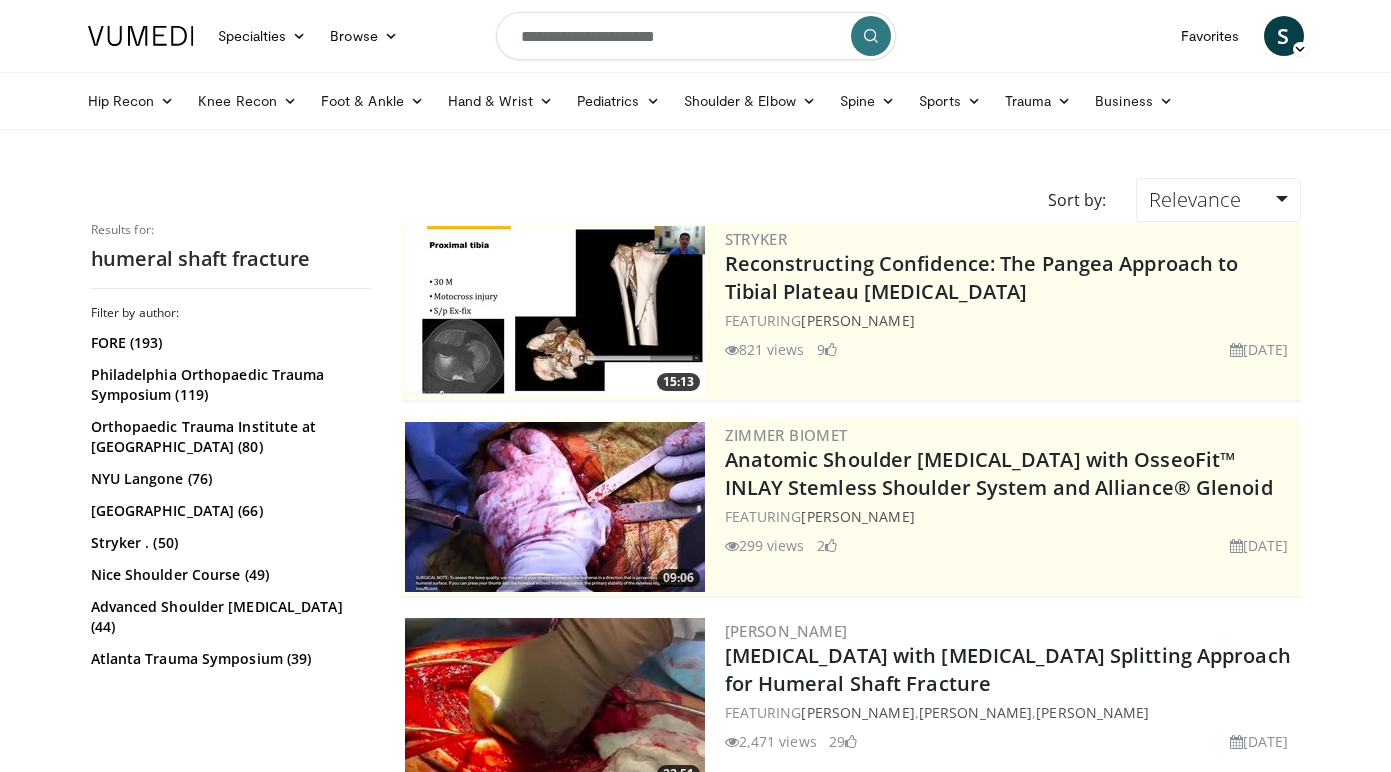 scroll, scrollTop: 386, scrollLeft: 0, axis: vertical 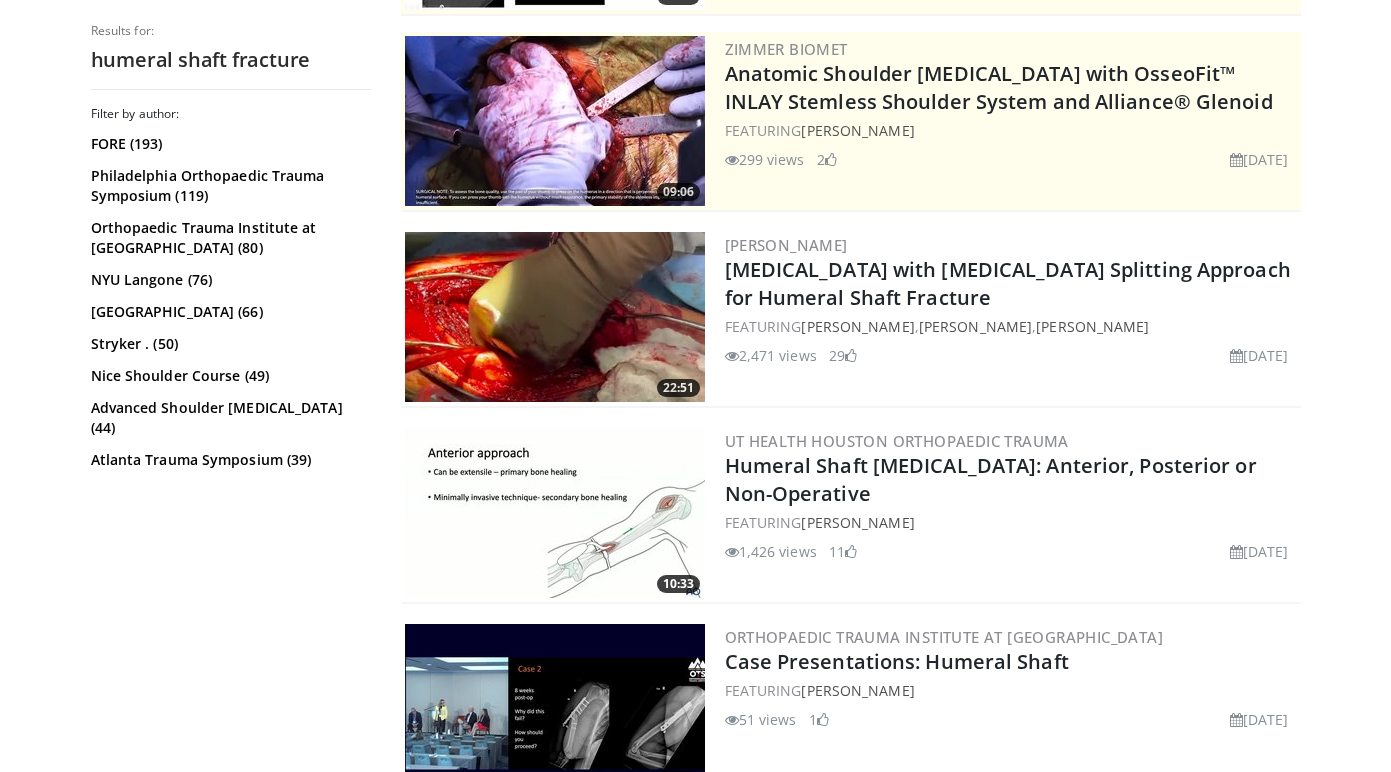 click on "FEATURING
[PERSON_NAME]" at bounding box center [1011, 522] 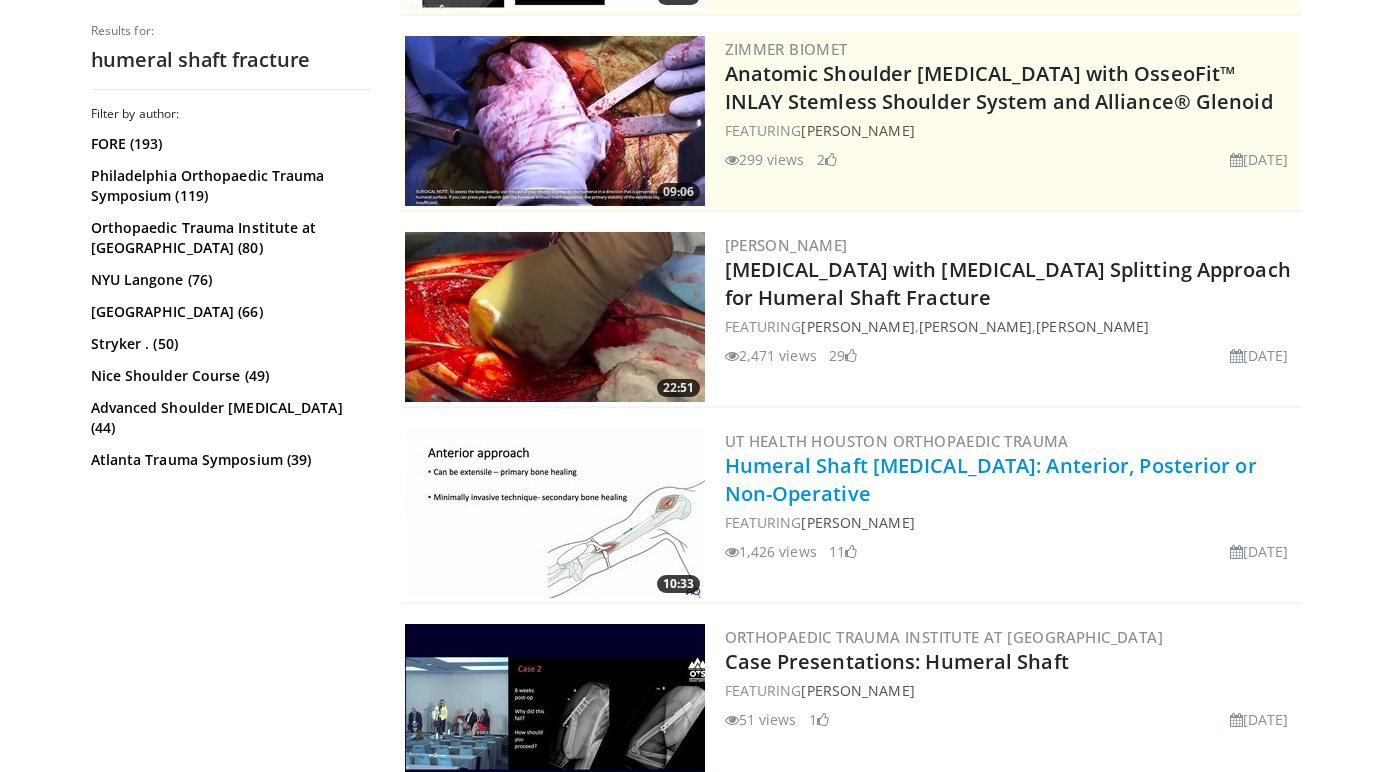 click on "Humeral Shaft Fractures: Anterior, Posterior or Non-Operative" at bounding box center (991, 479) 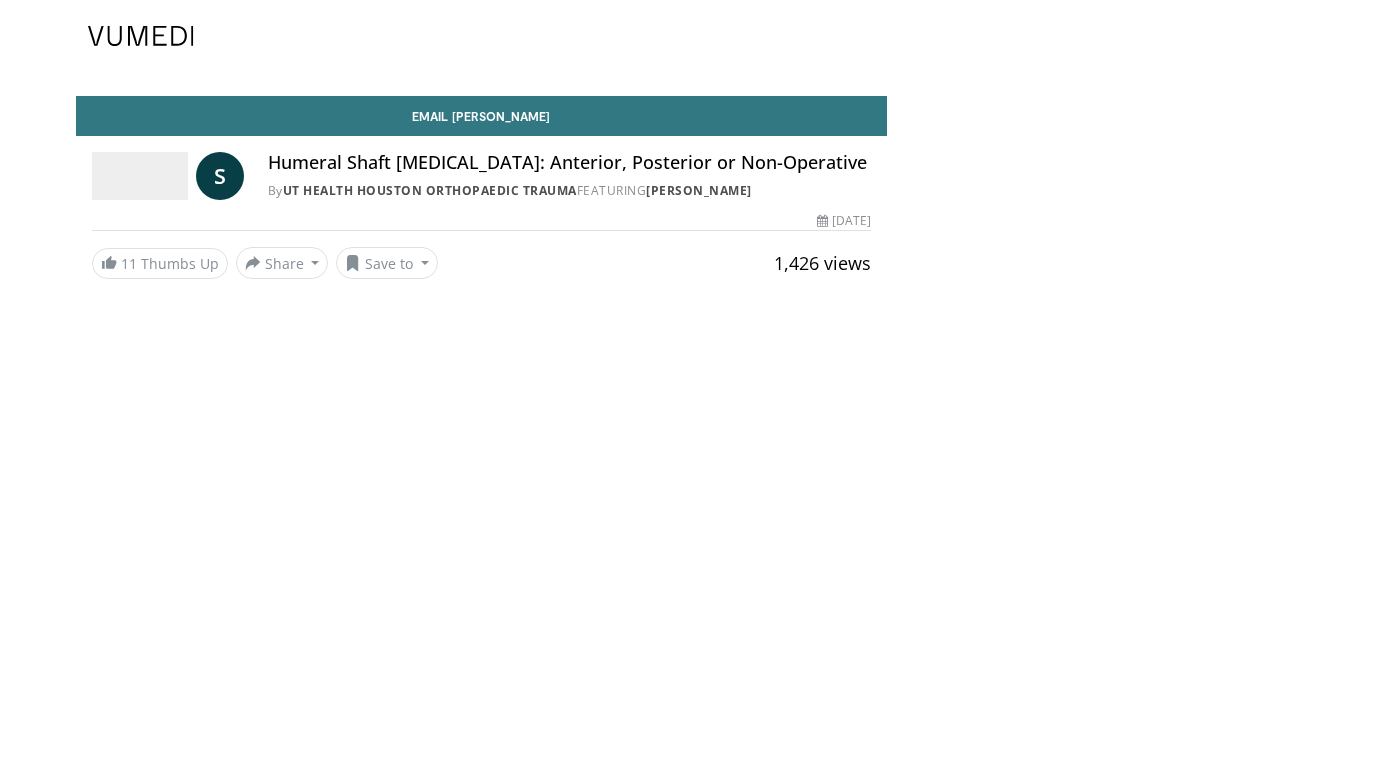 scroll, scrollTop: 0, scrollLeft: 0, axis: both 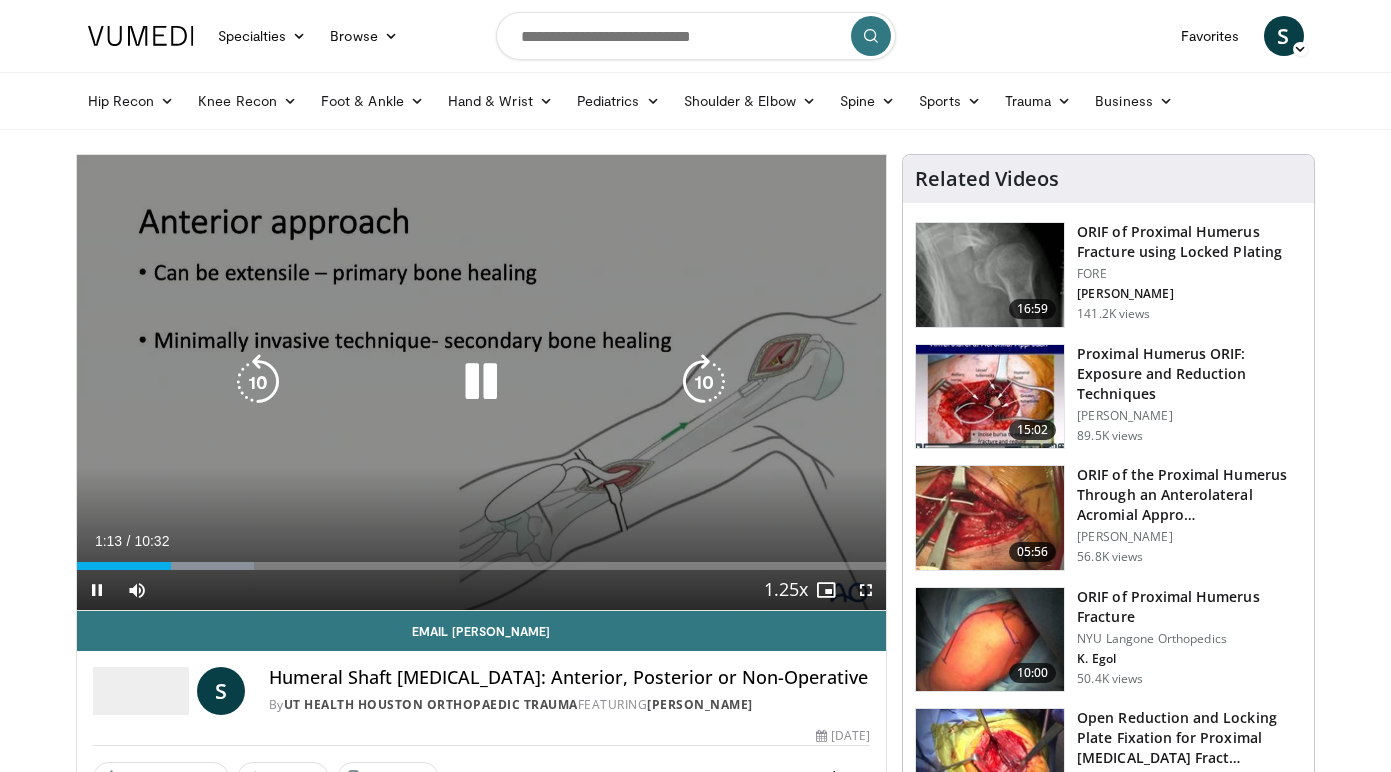 click on "10 seconds
Tap to unmute" at bounding box center [482, 382] 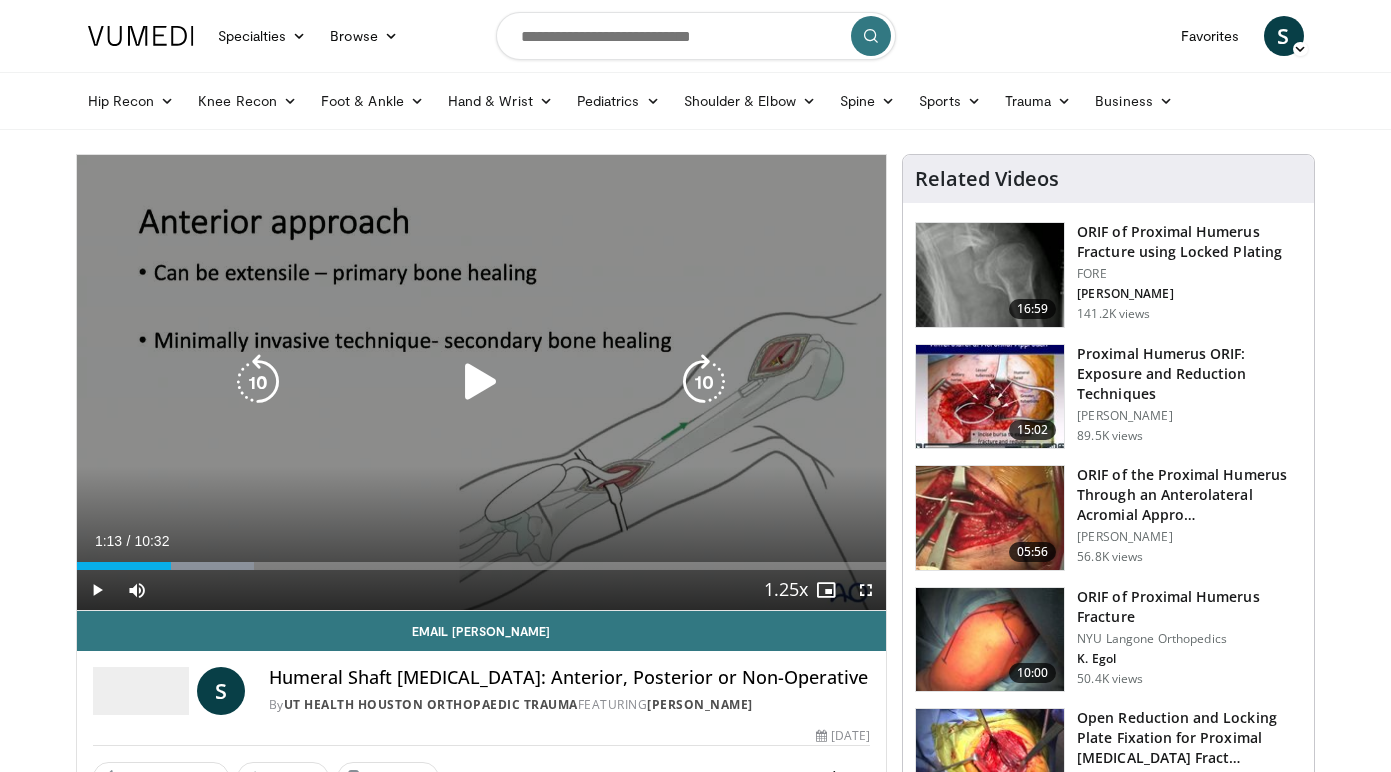 click at bounding box center (481, 382) 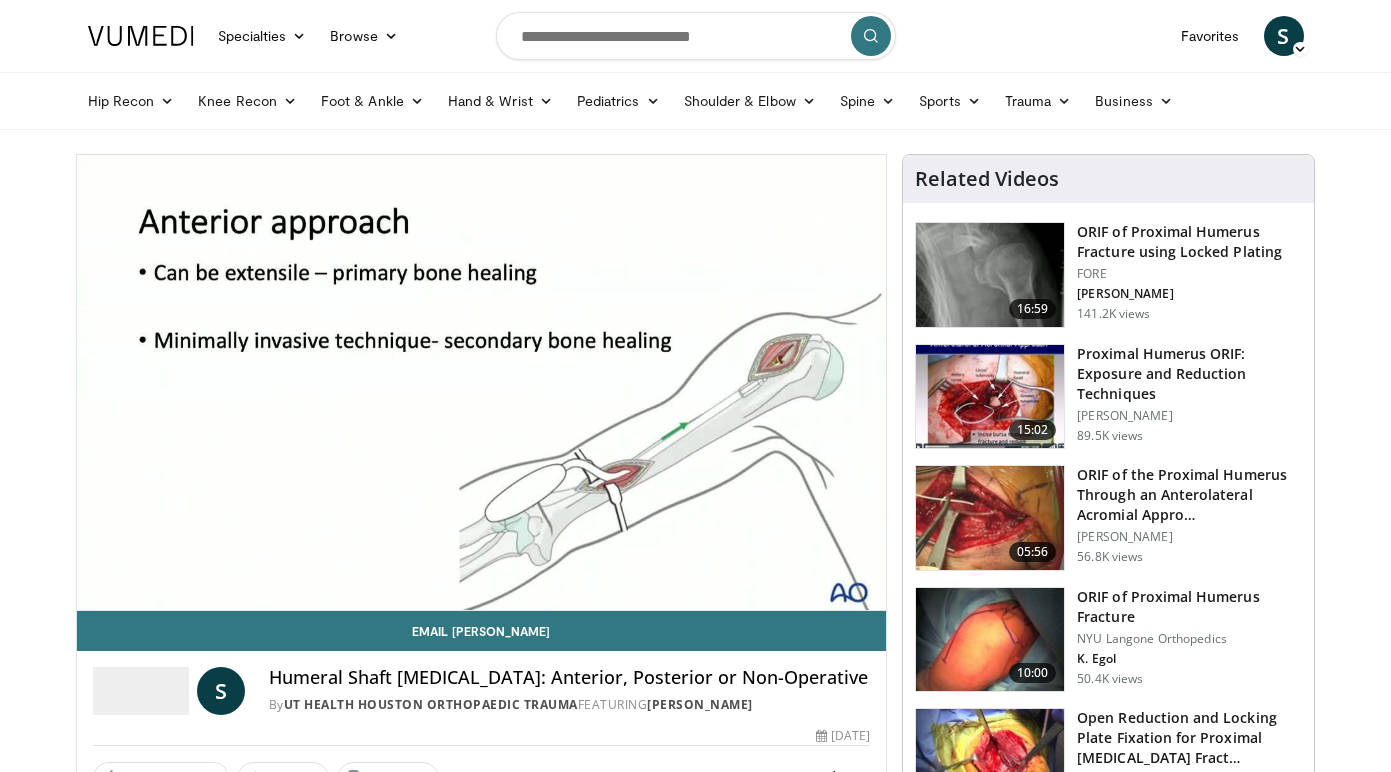 type 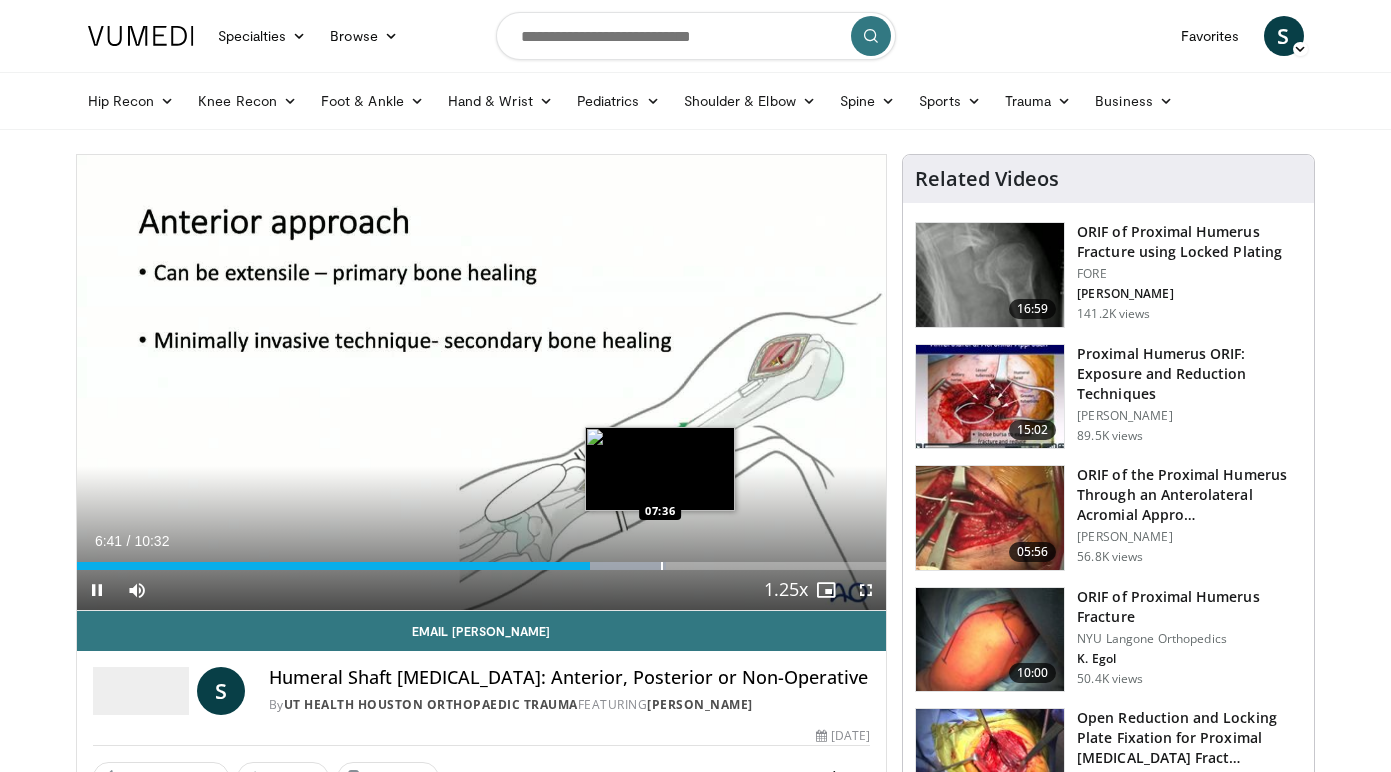 click on "Loaded :  72.78% 06:41 07:36" at bounding box center [482, 566] 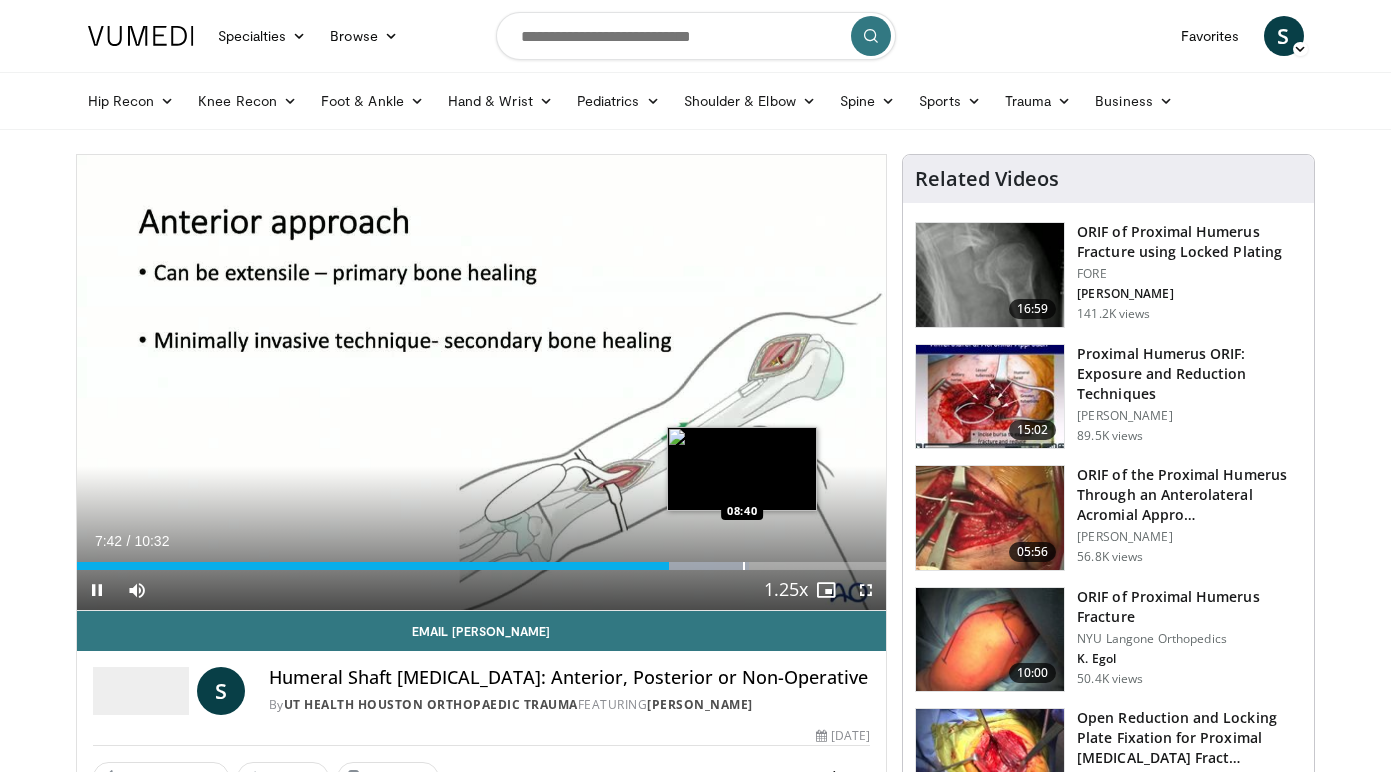 click at bounding box center (744, 566) 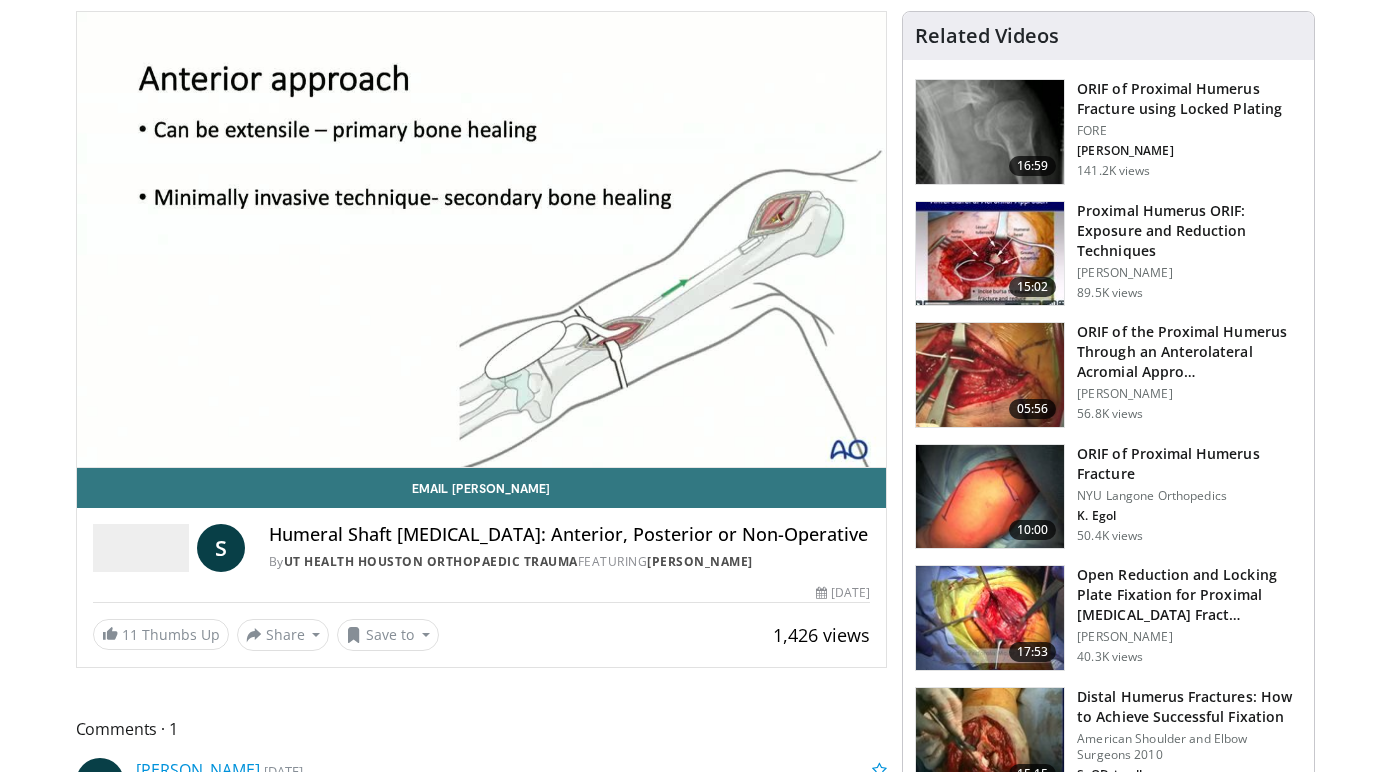 scroll, scrollTop: 130, scrollLeft: 0, axis: vertical 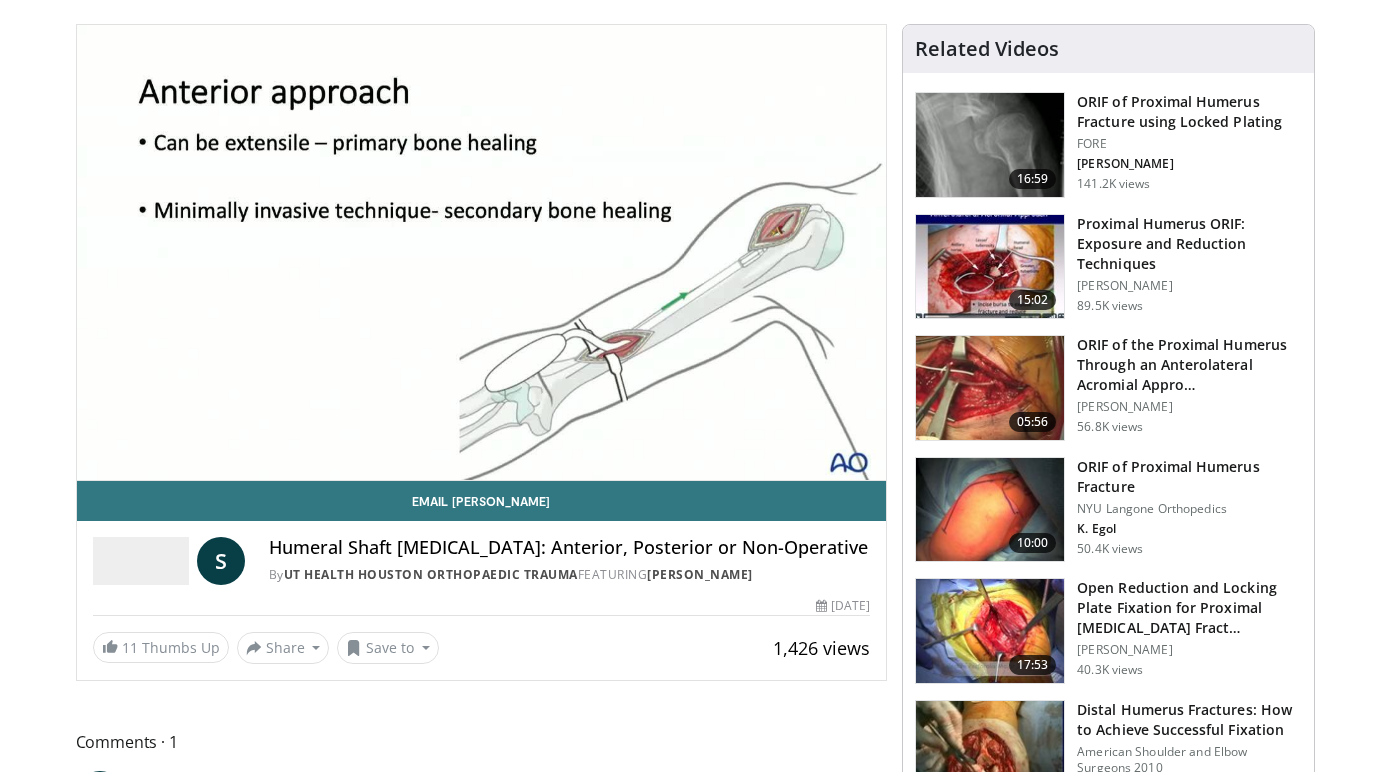 click on "ORIF of Proximal Humerus Fracture" at bounding box center [1189, 477] 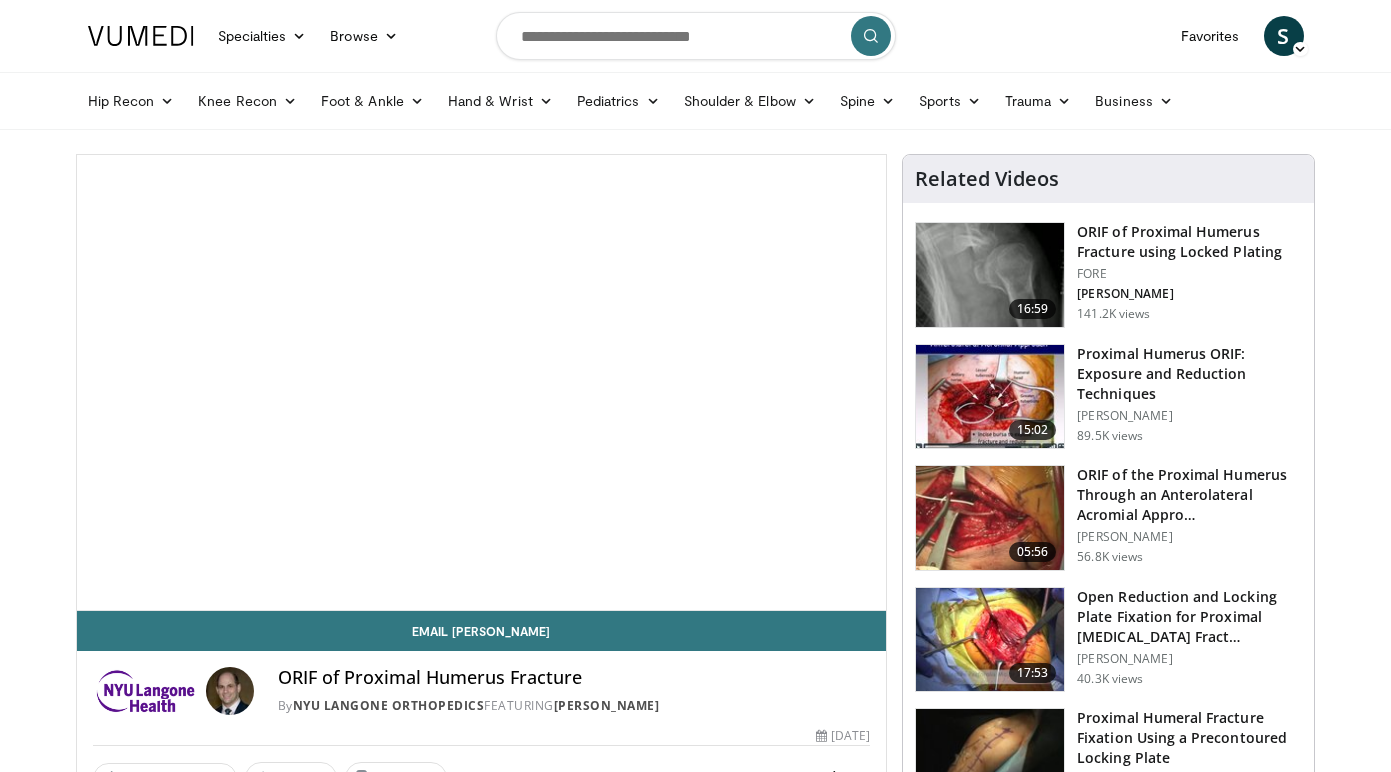 scroll, scrollTop: 0, scrollLeft: 0, axis: both 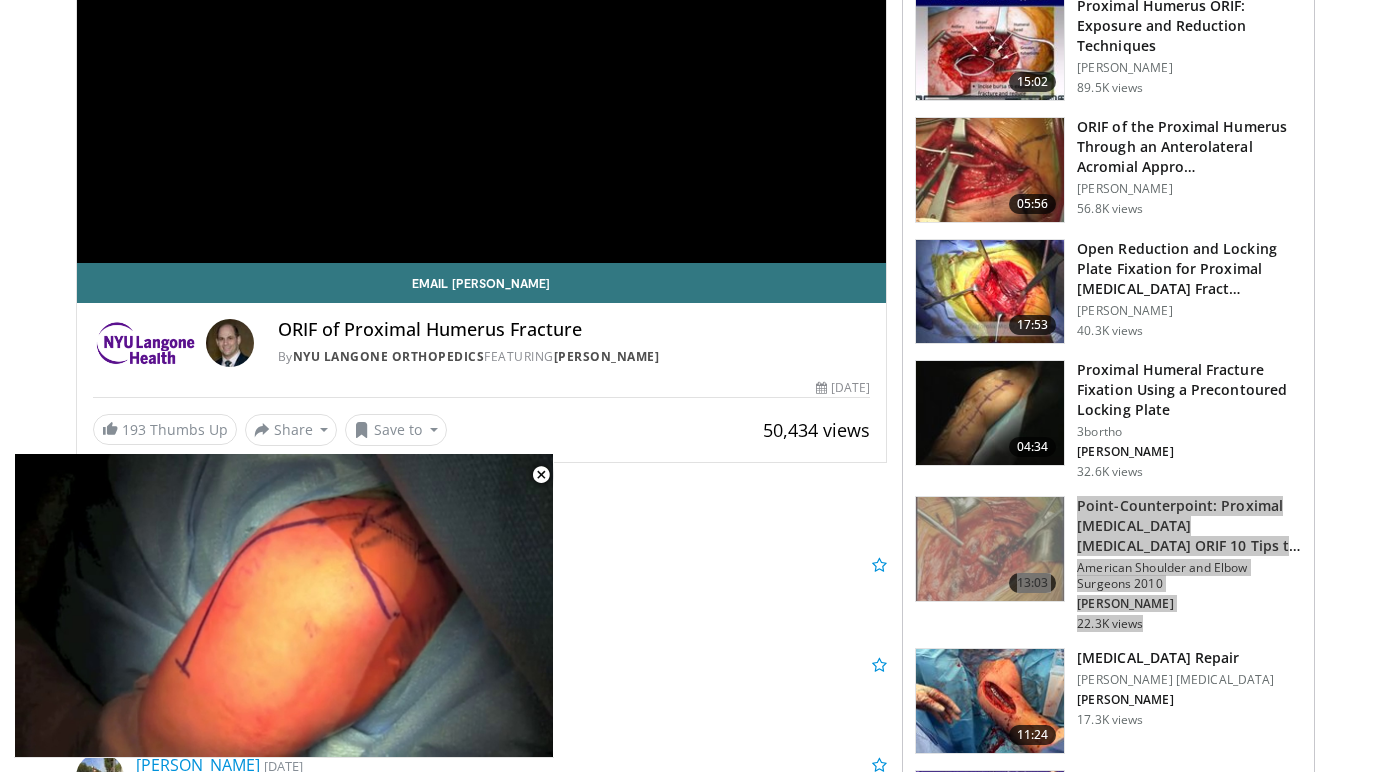 drag, startPoint x: 1181, startPoint y: 511, endPoint x: 470, endPoint y: 9, distance: 870.35913 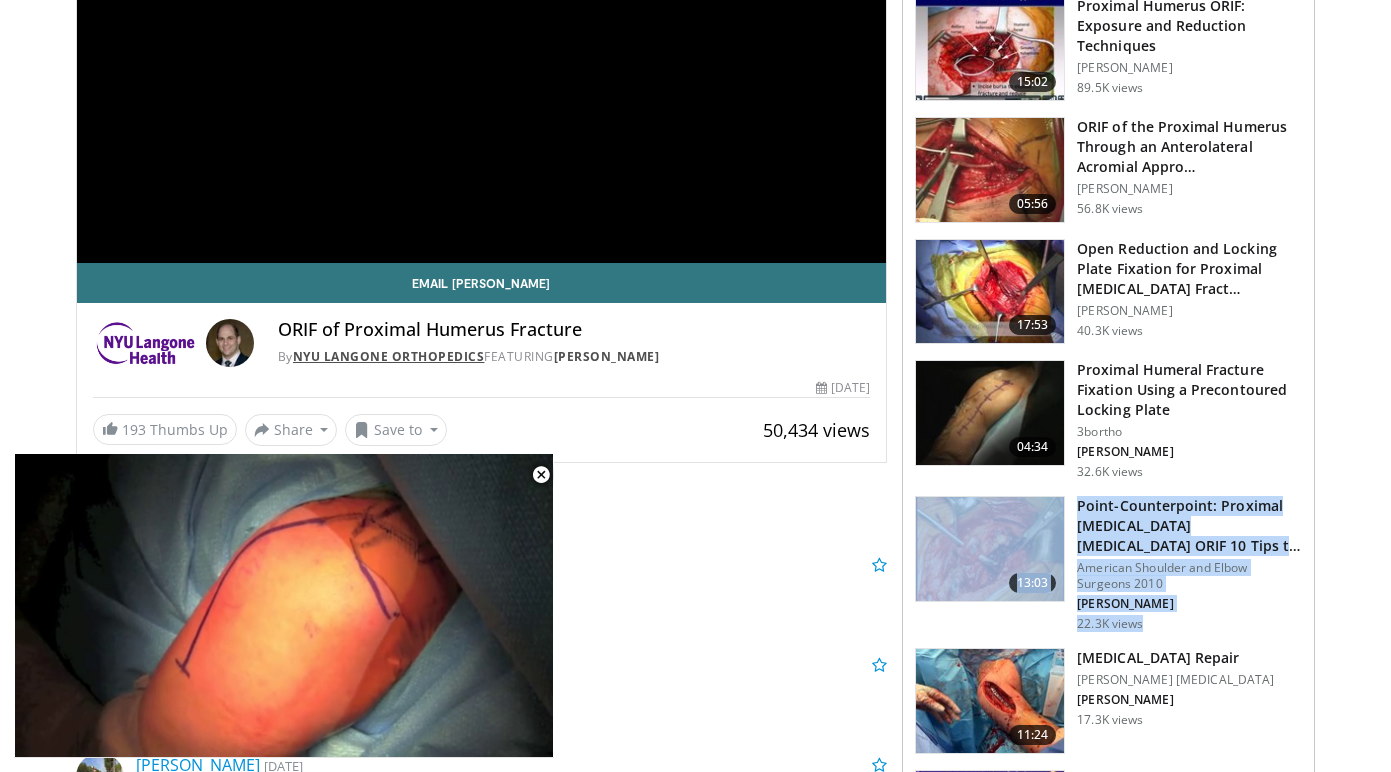 scroll, scrollTop: 11, scrollLeft: 0, axis: vertical 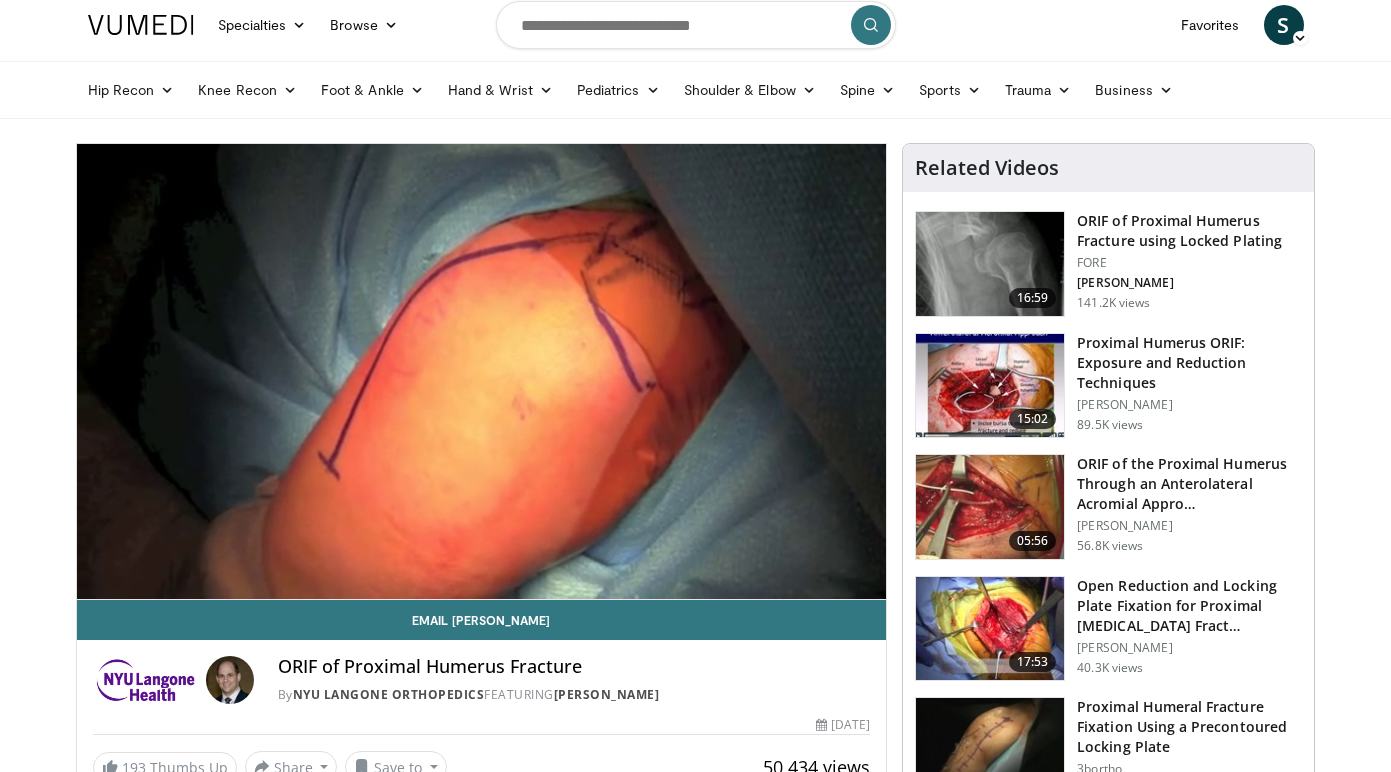 click on "15:02
Proximal [MEDICAL_DATA] ORIF: Exposure and Reduction Techniques
[PERSON_NAME]
89.5K views" at bounding box center [1108, 386] 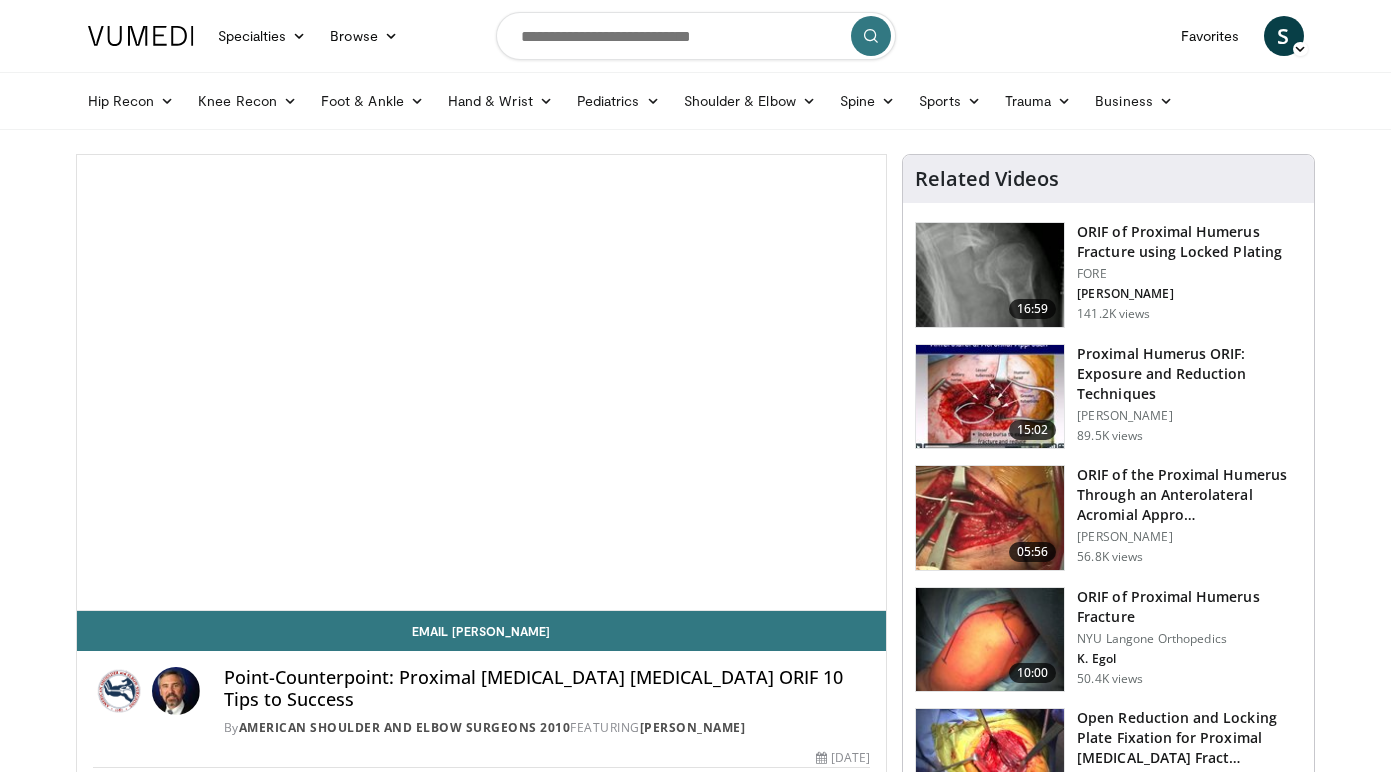 scroll, scrollTop: 0, scrollLeft: 0, axis: both 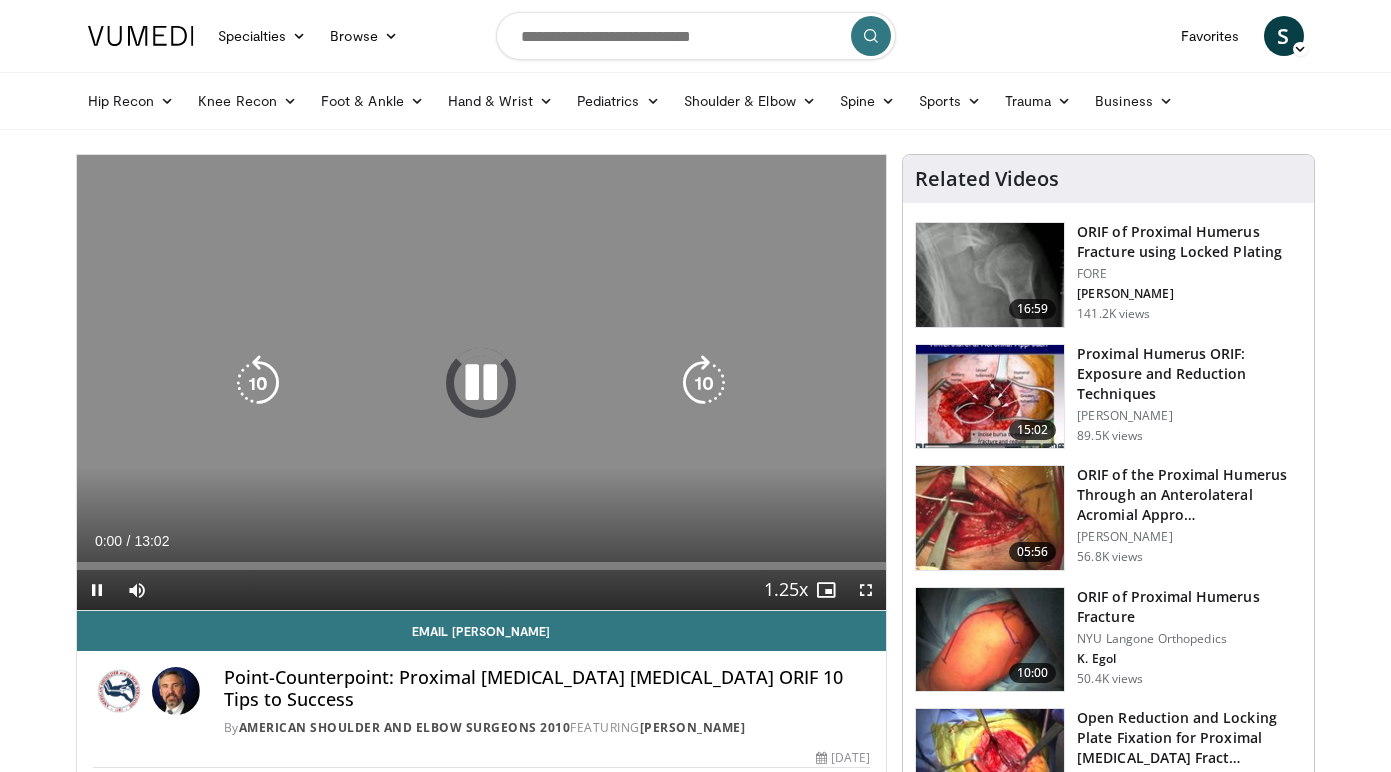 click at bounding box center (481, 383) 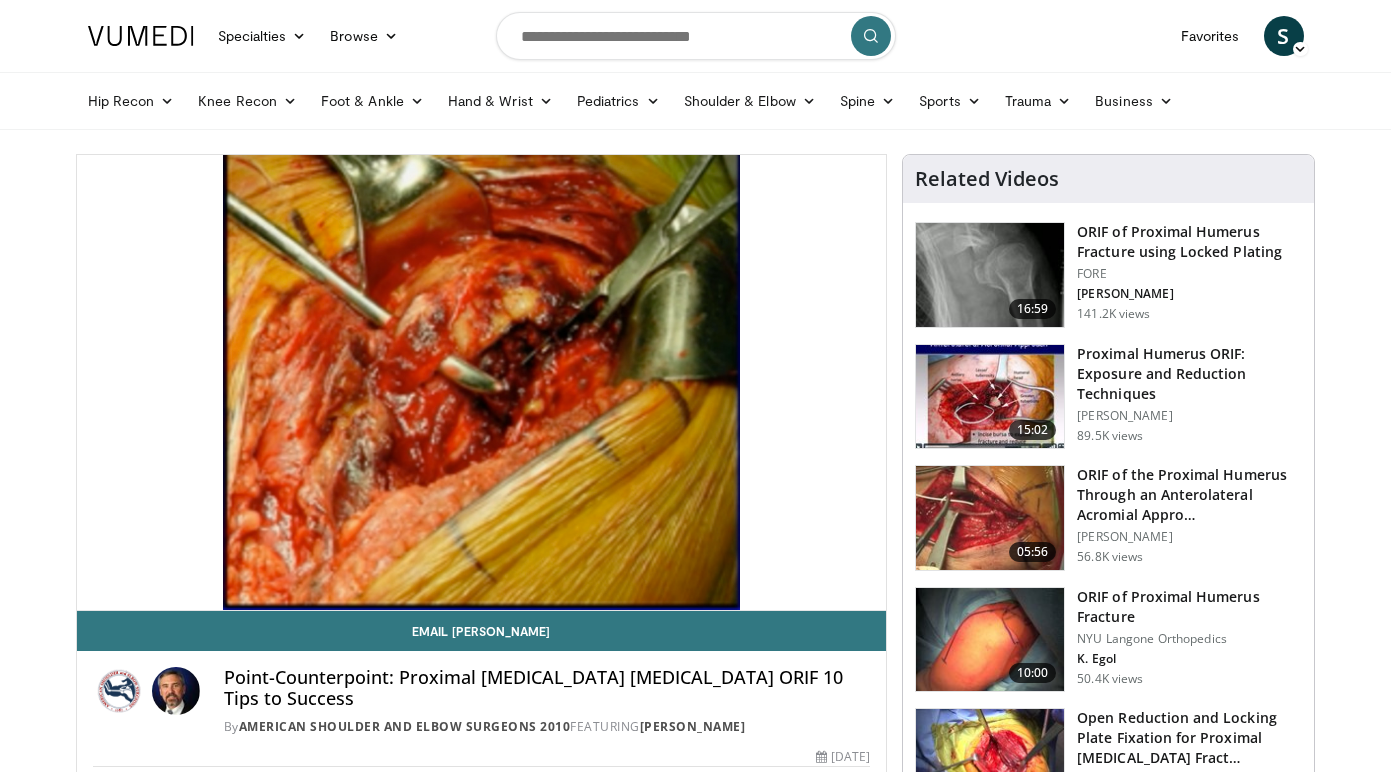 click at bounding box center (696, 36) 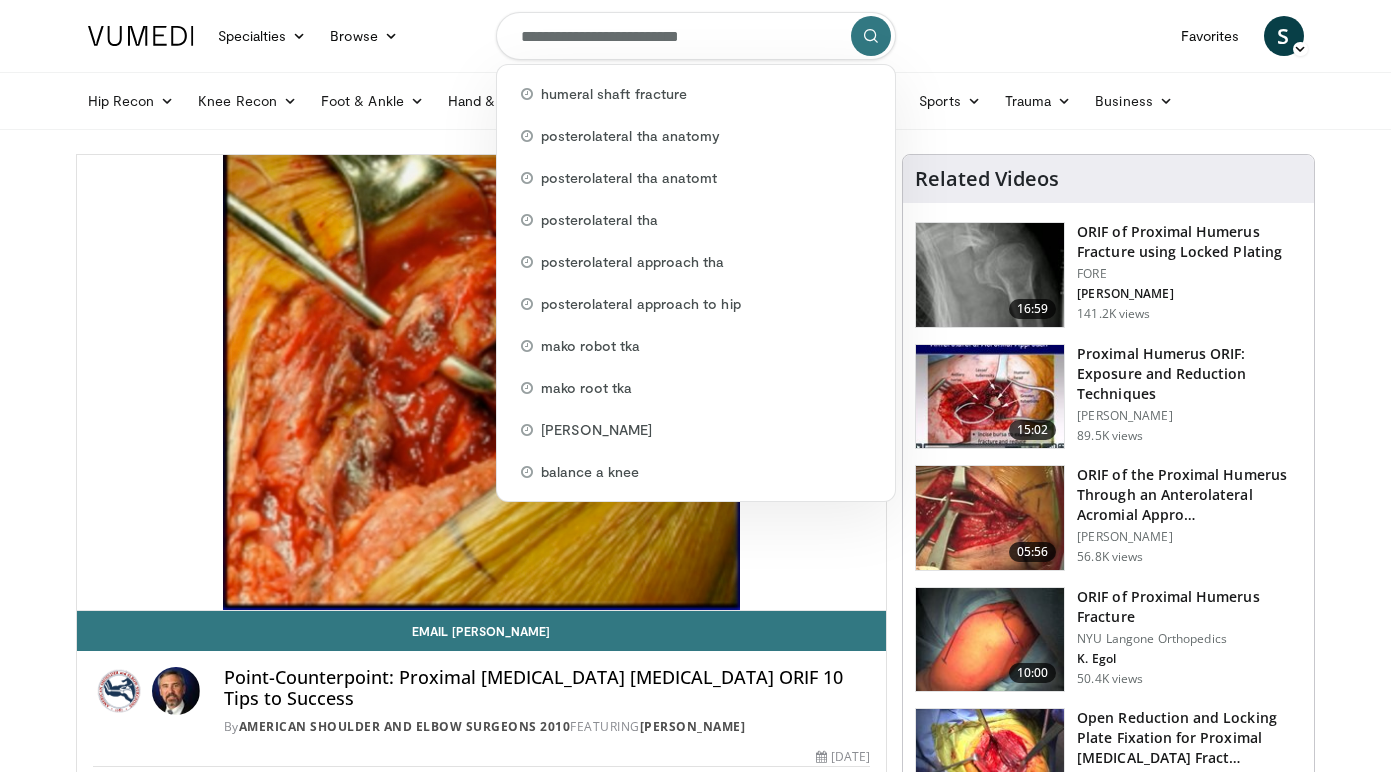 type on "**********" 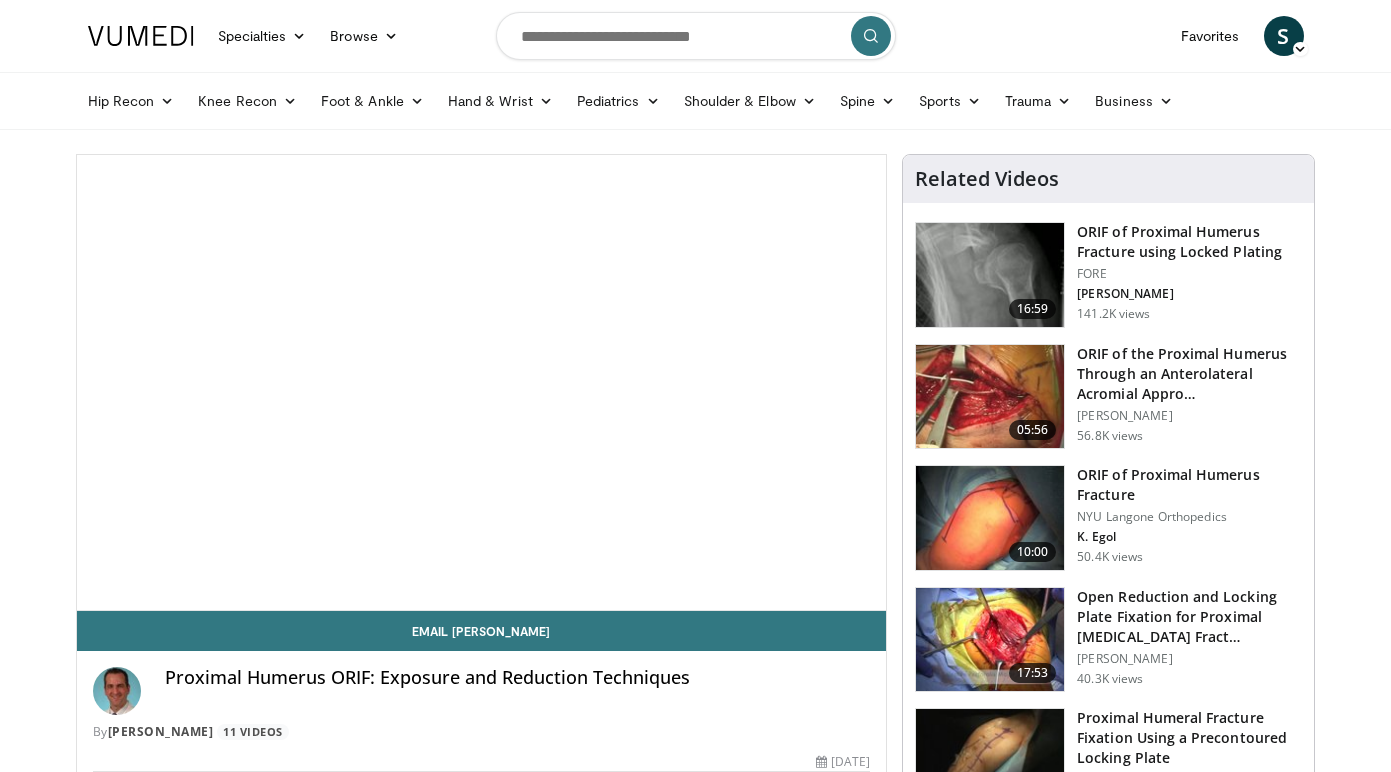 scroll, scrollTop: 0, scrollLeft: 0, axis: both 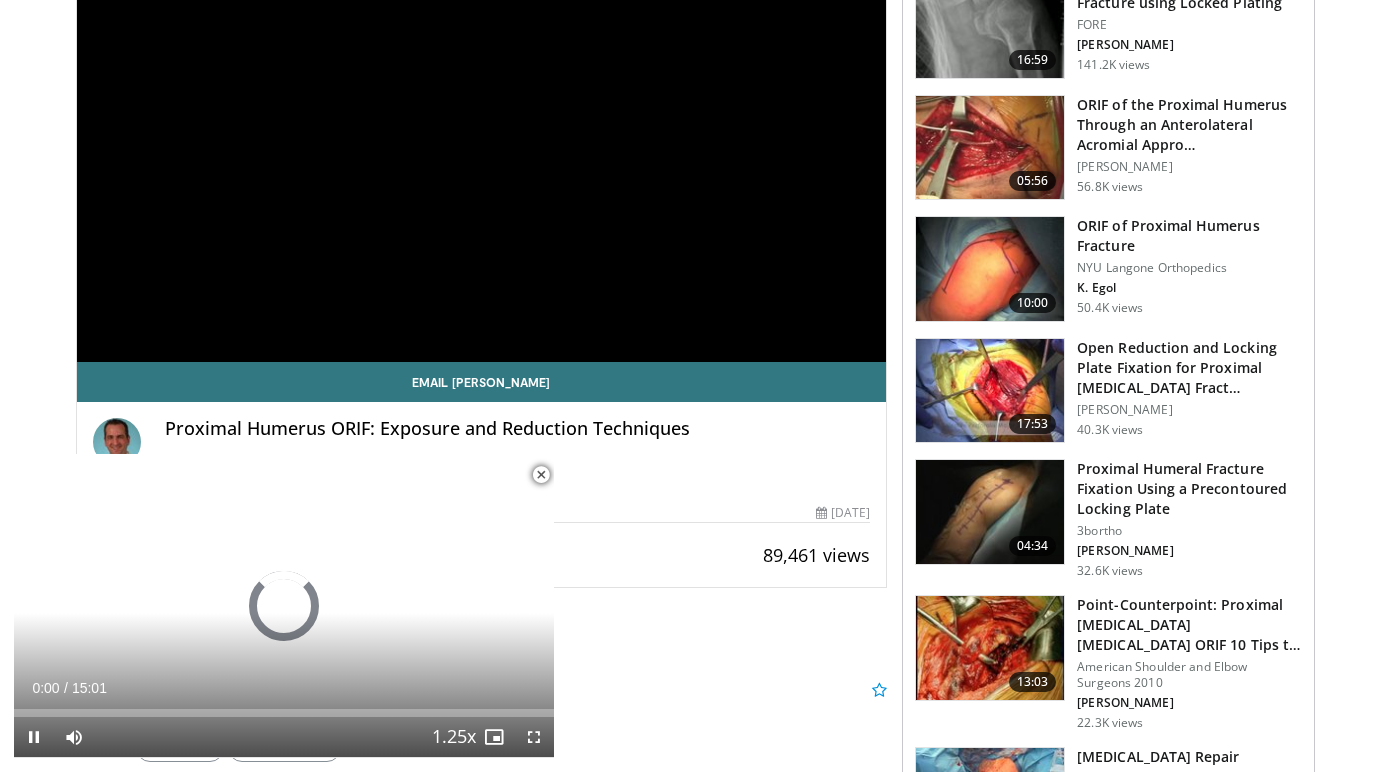 click at bounding box center (541, 475) 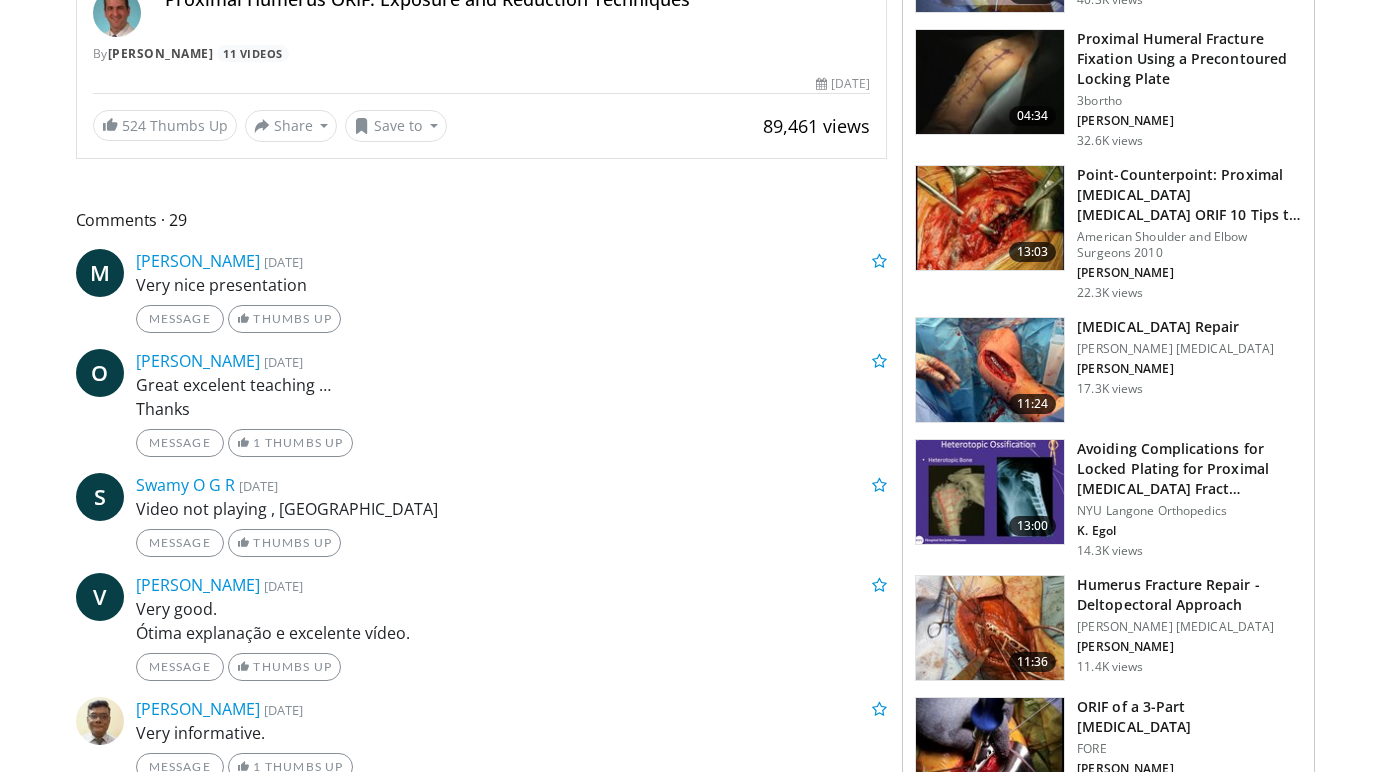scroll, scrollTop: 0, scrollLeft: 0, axis: both 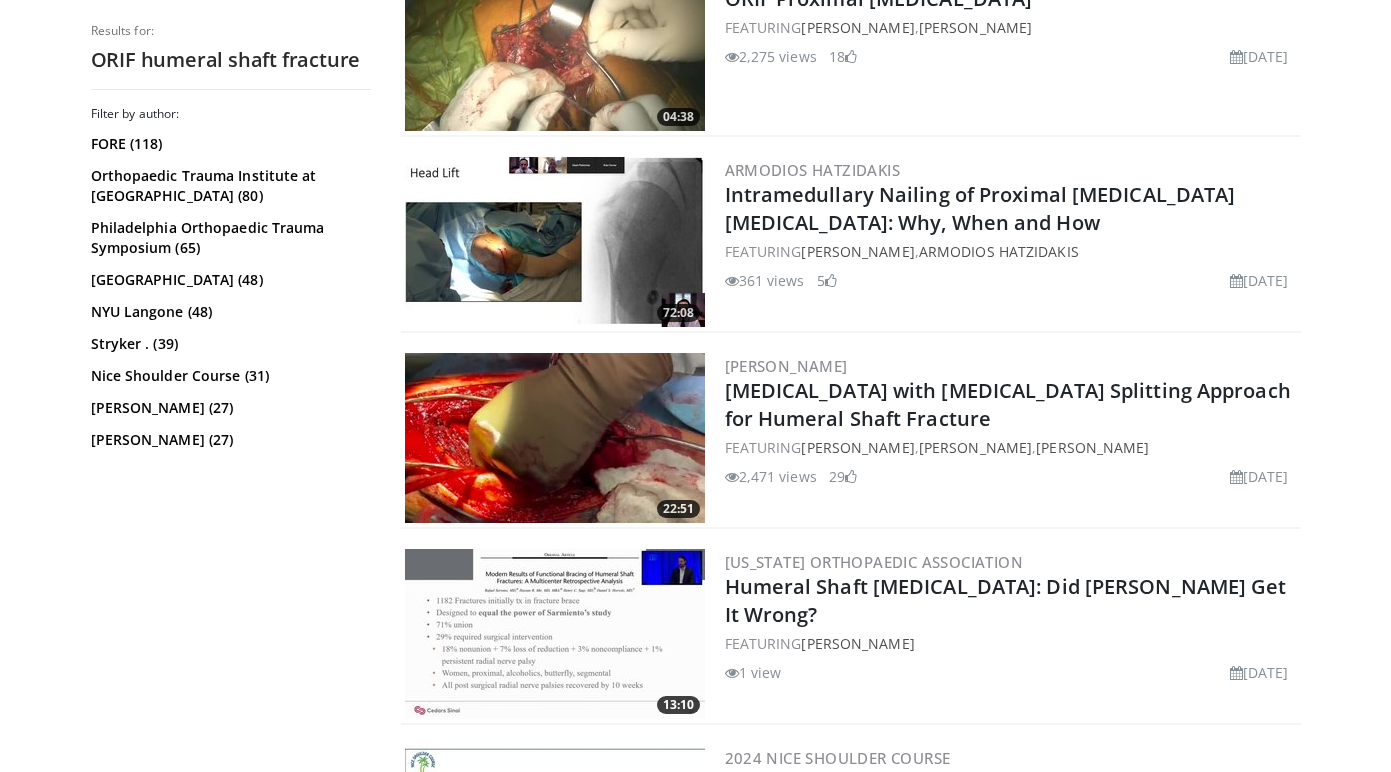 click on "[MEDICAL_DATA] with [MEDICAL_DATA] Splitting Approach for Humeral Shaft Fracture" at bounding box center (1008, 404) 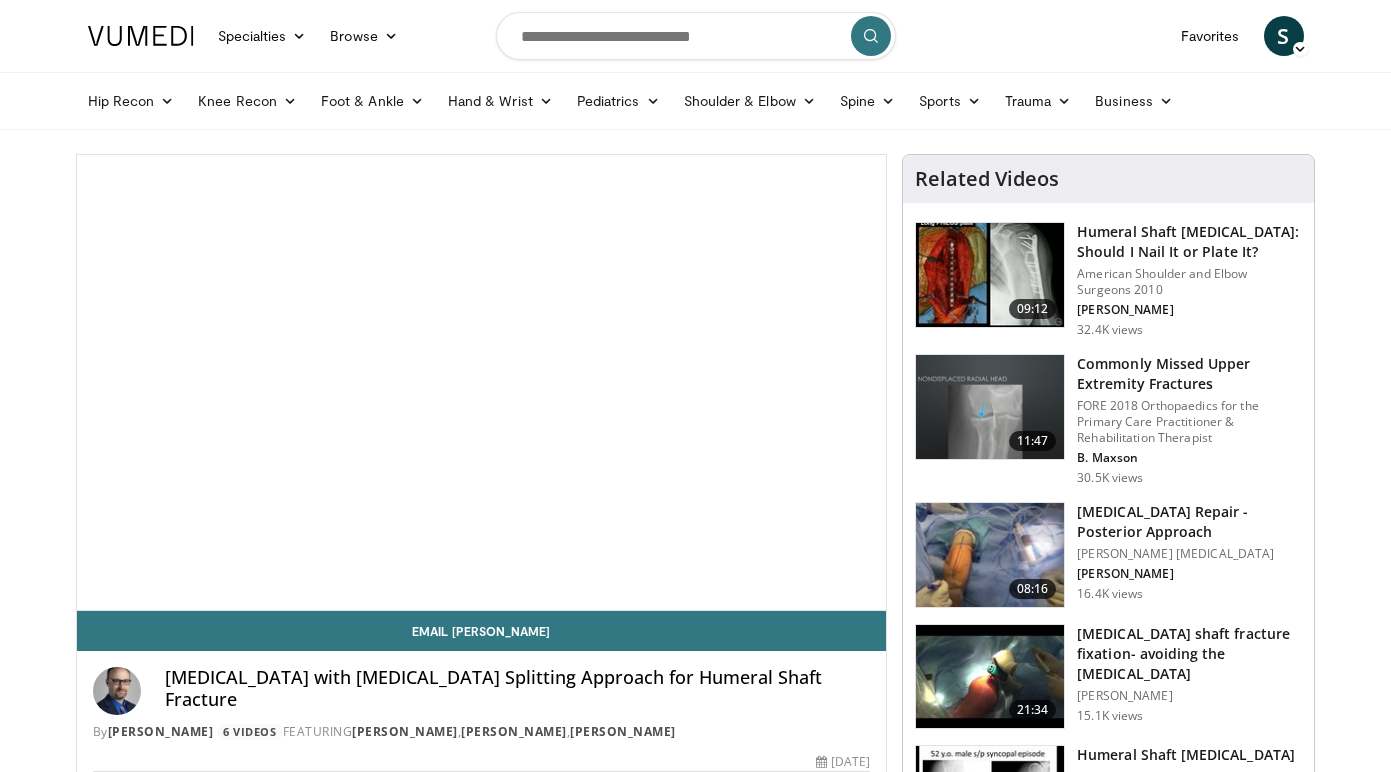 scroll, scrollTop: 0, scrollLeft: 0, axis: both 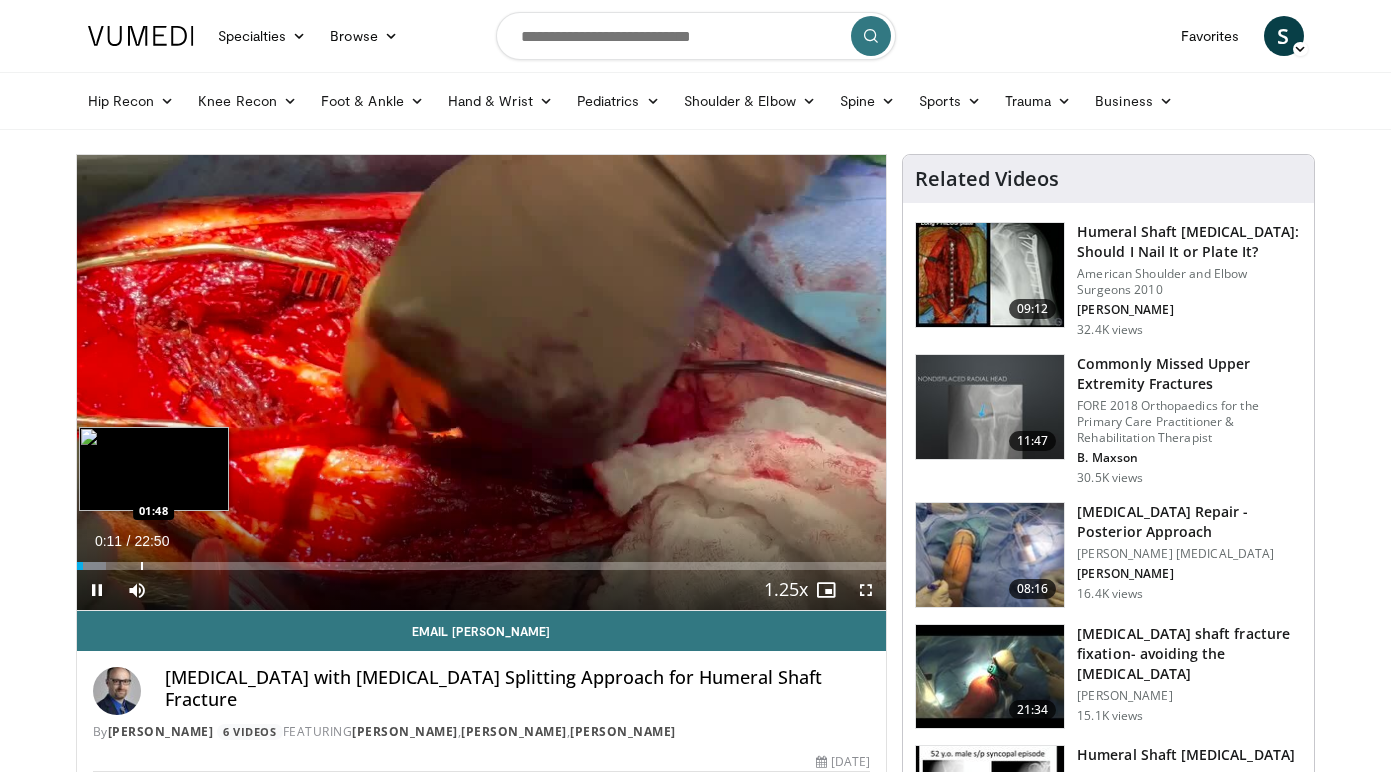 click at bounding box center (142, 566) 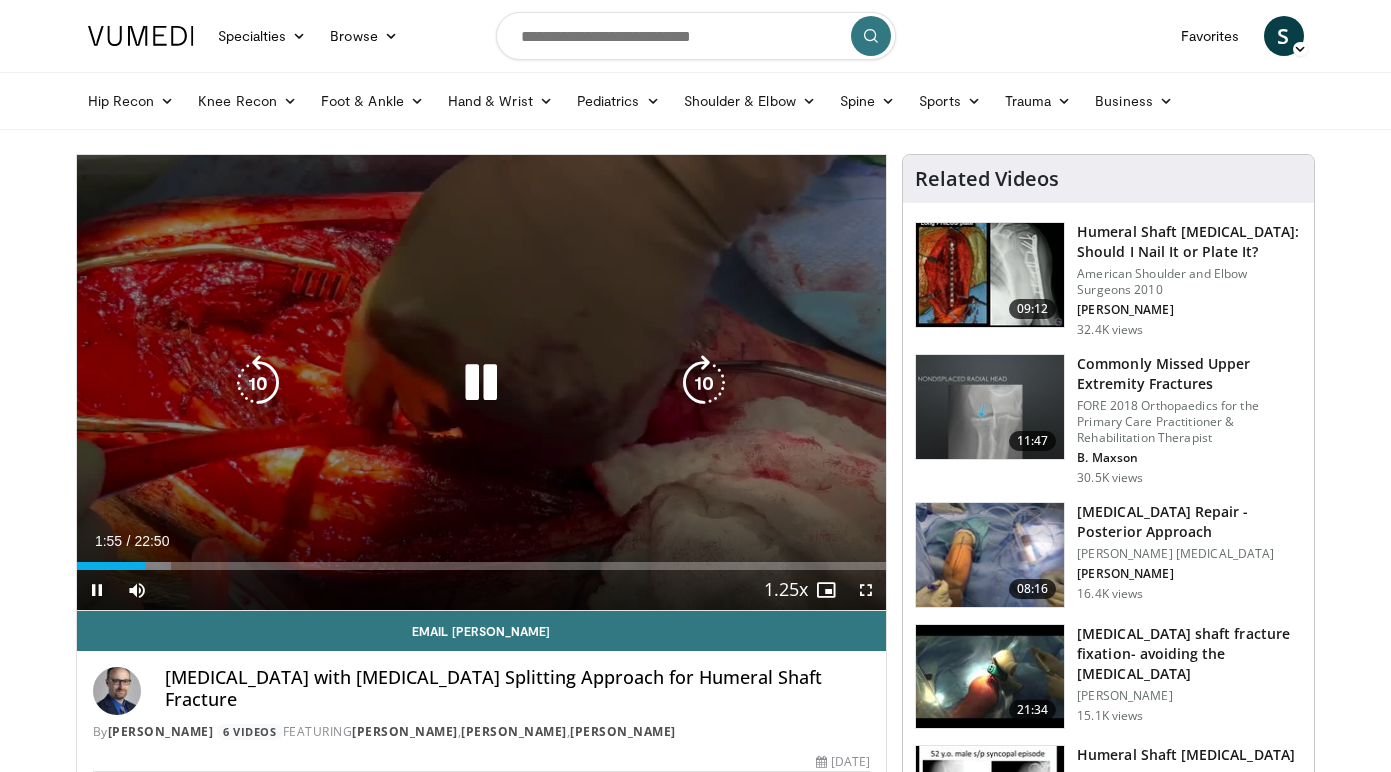 click on "10 seconds
Tap to unmute" at bounding box center (482, 382) 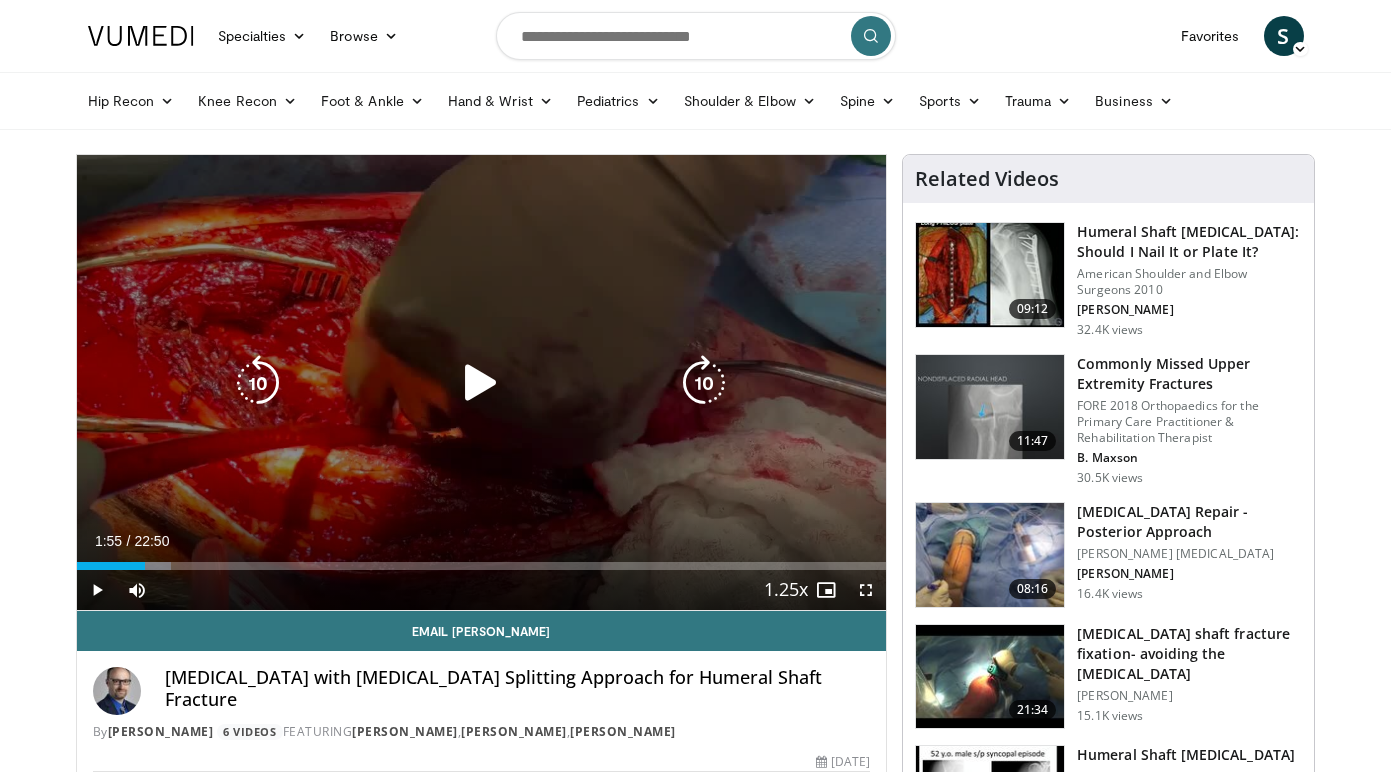 click on "10 seconds
Tap to unmute" at bounding box center [482, 382] 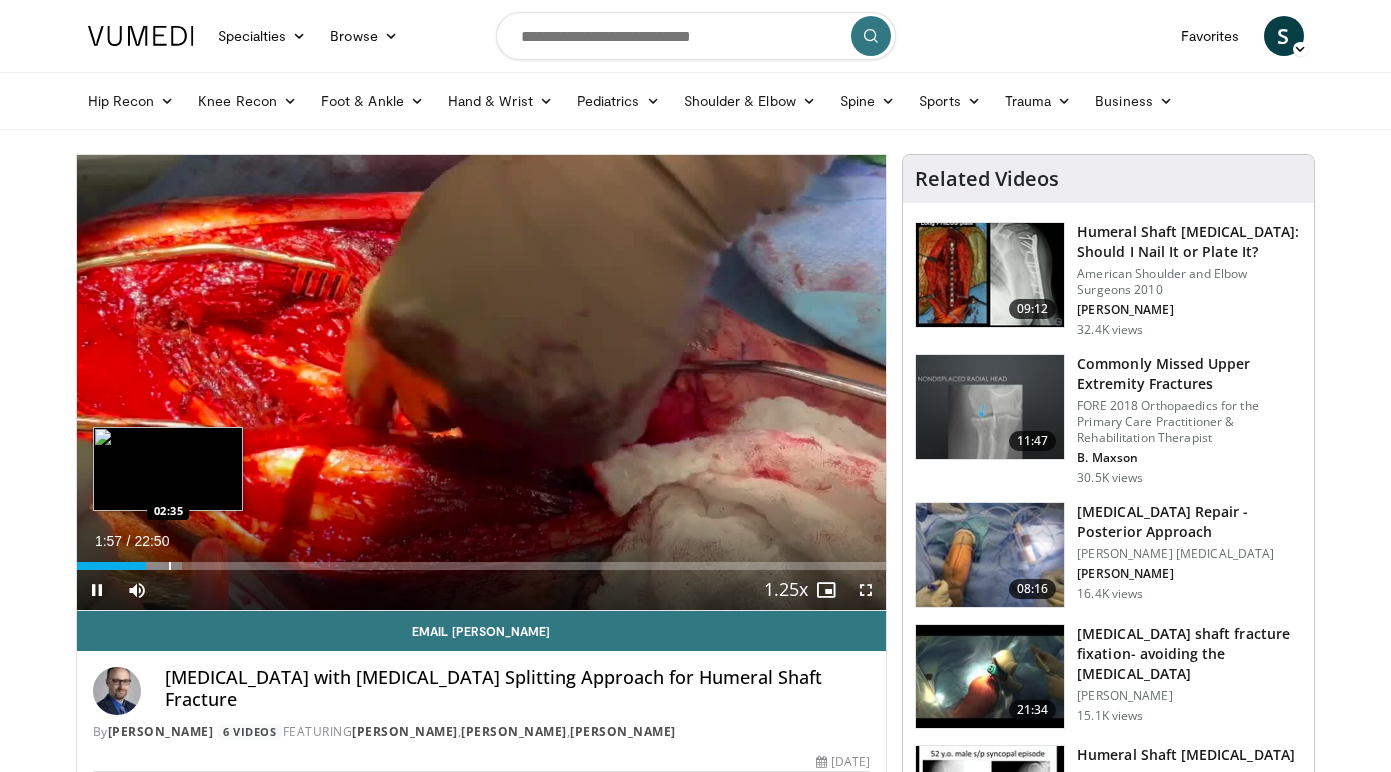 click on "Loaded :  13.02% 01:57 02:35" at bounding box center [482, 560] 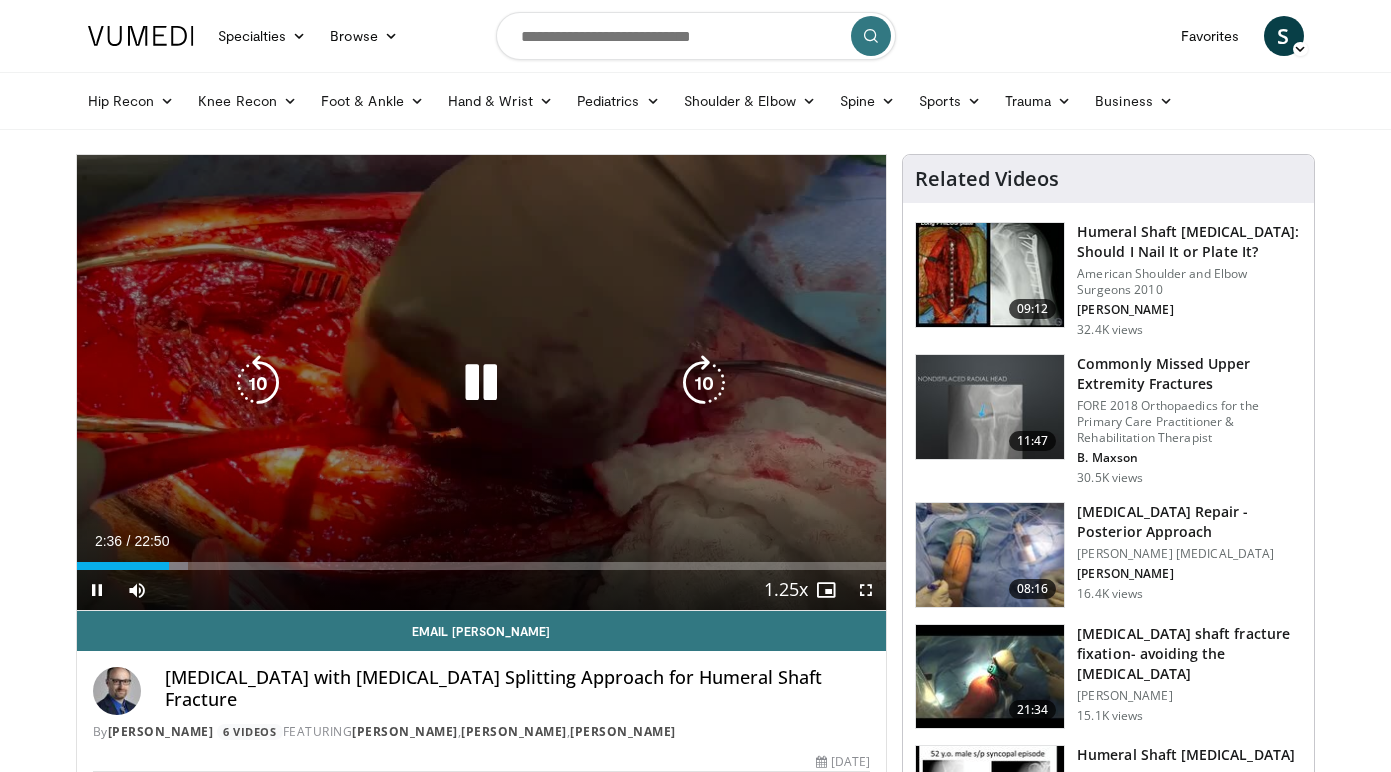 click at bounding box center (258, 383) 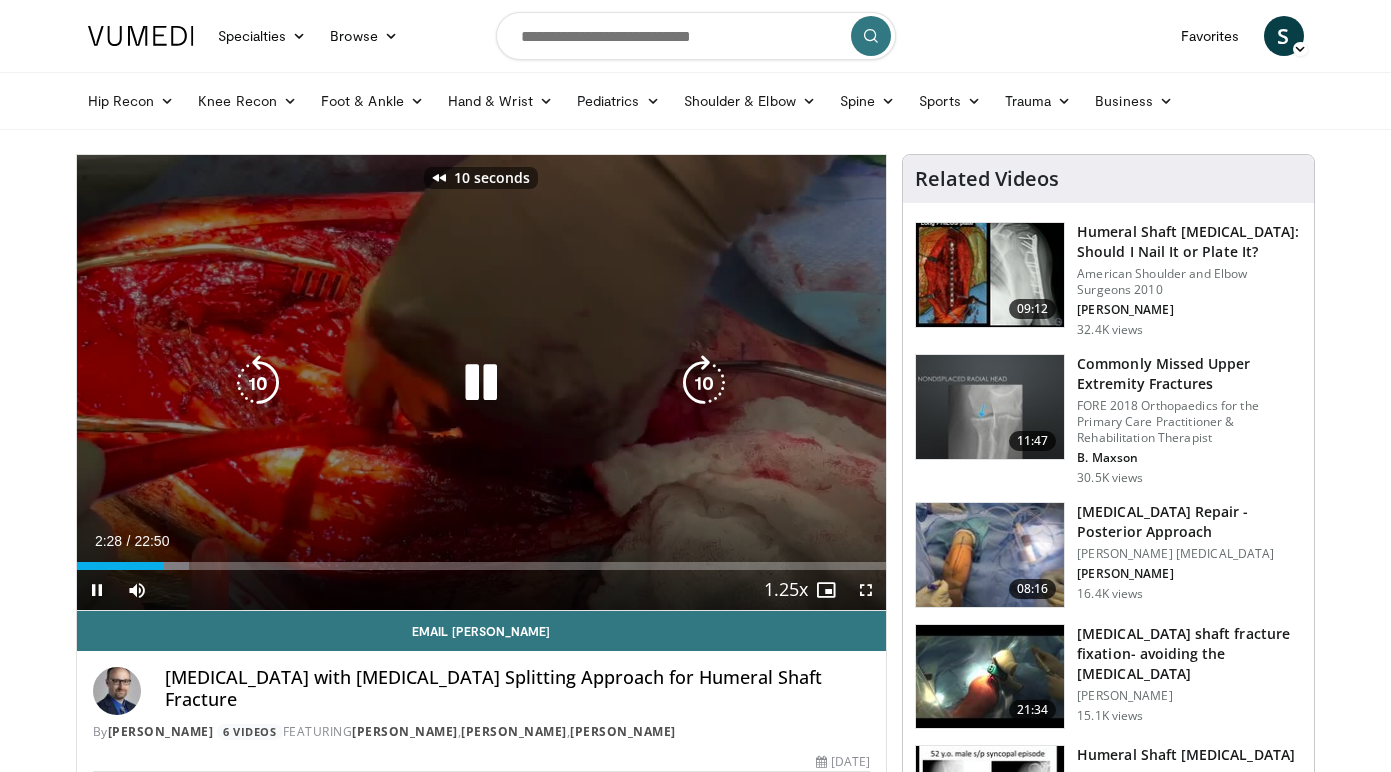 click at bounding box center [258, 383] 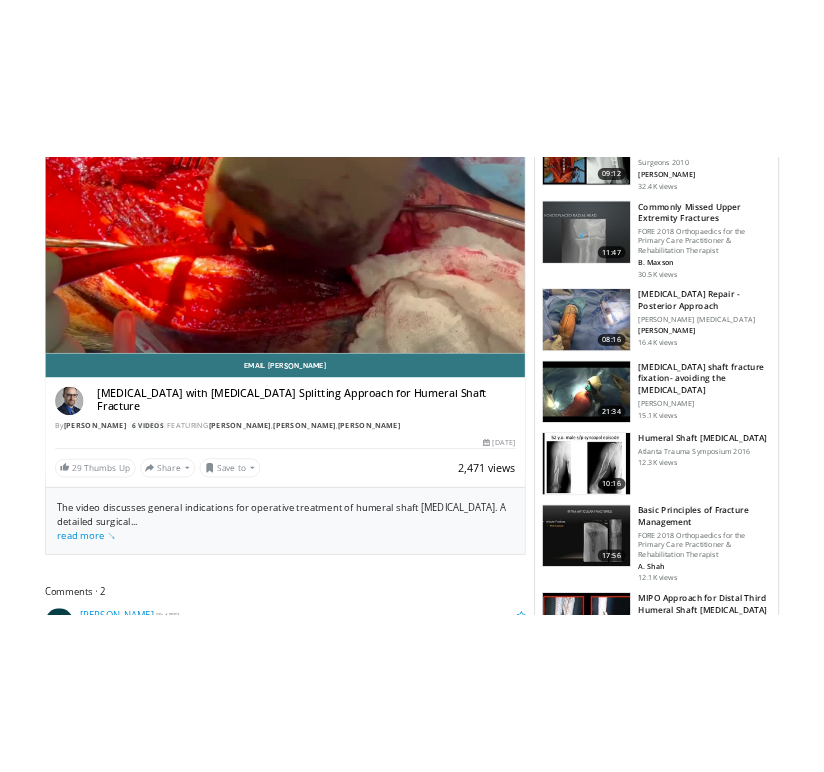 scroll, scrollTop: 0, scrollLeft: 0, axis: both 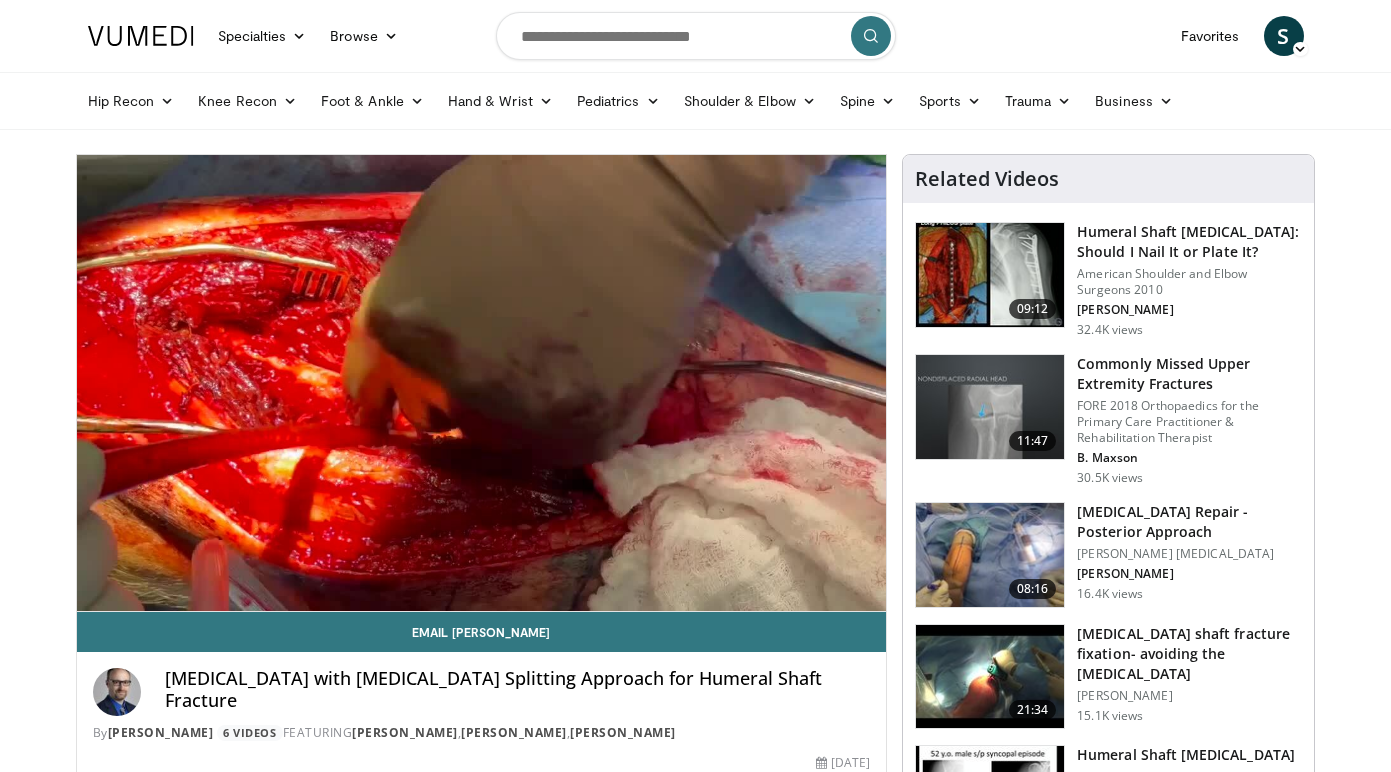 type 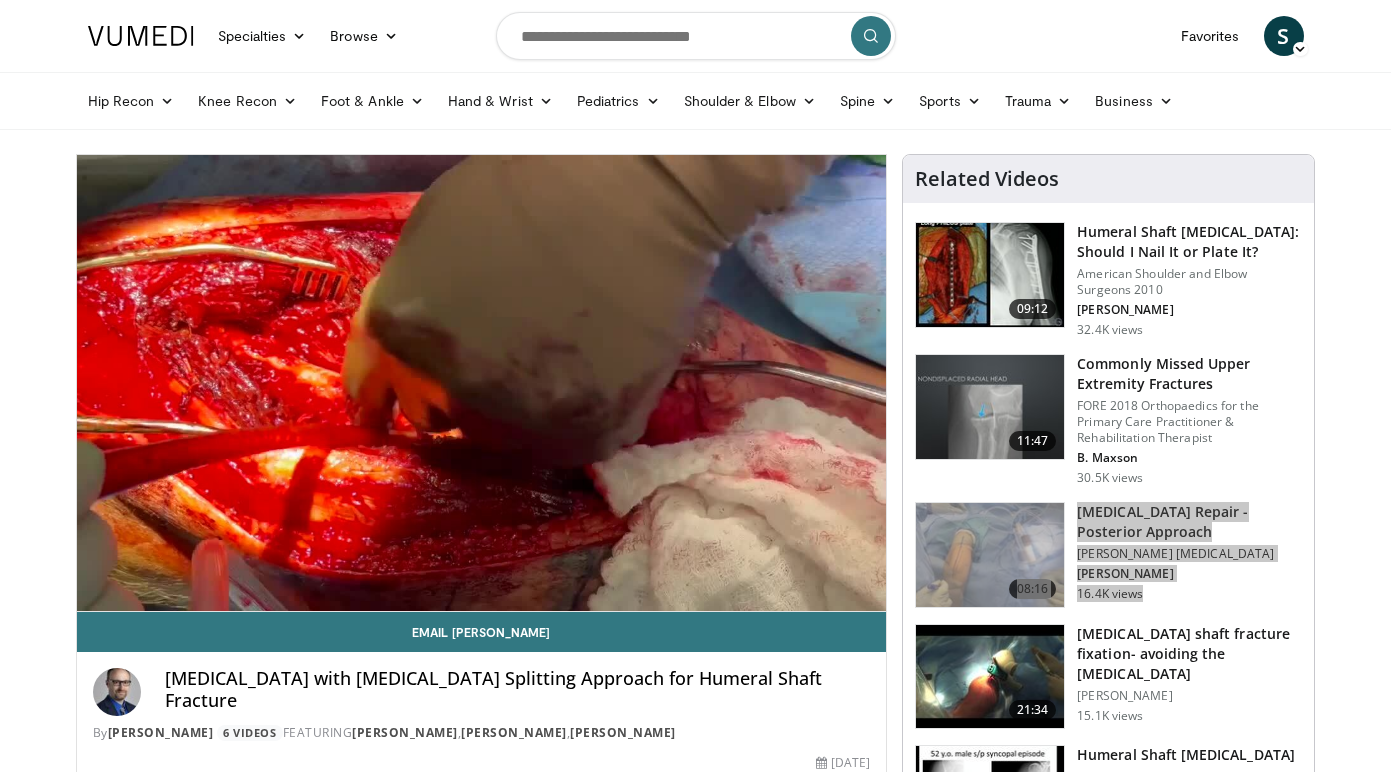 drag, startPoint x: 1135, startPoint y: 515, endPoint x: 631, endPoint y: 60, distance: 679 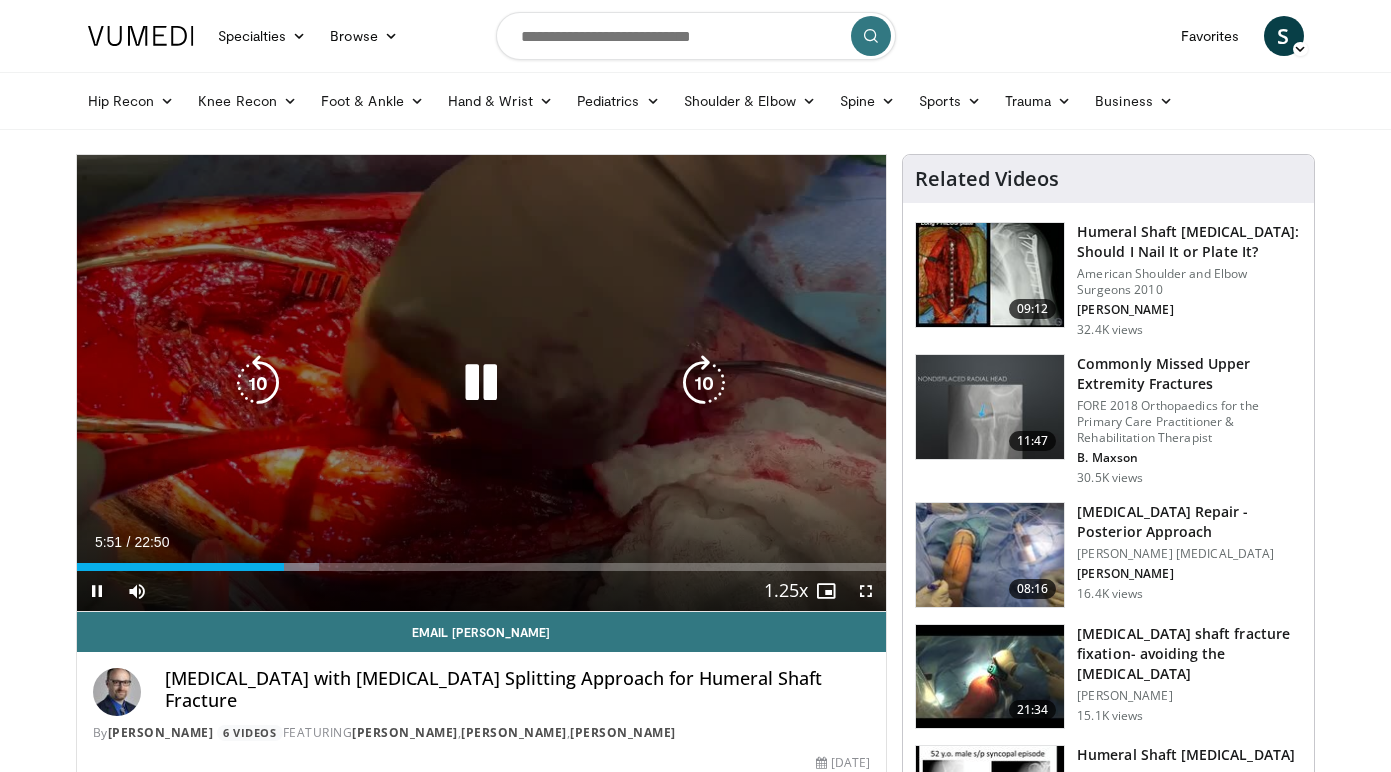 click on "20 seconds
Tap to unmute" at bounding box center (482, 383) 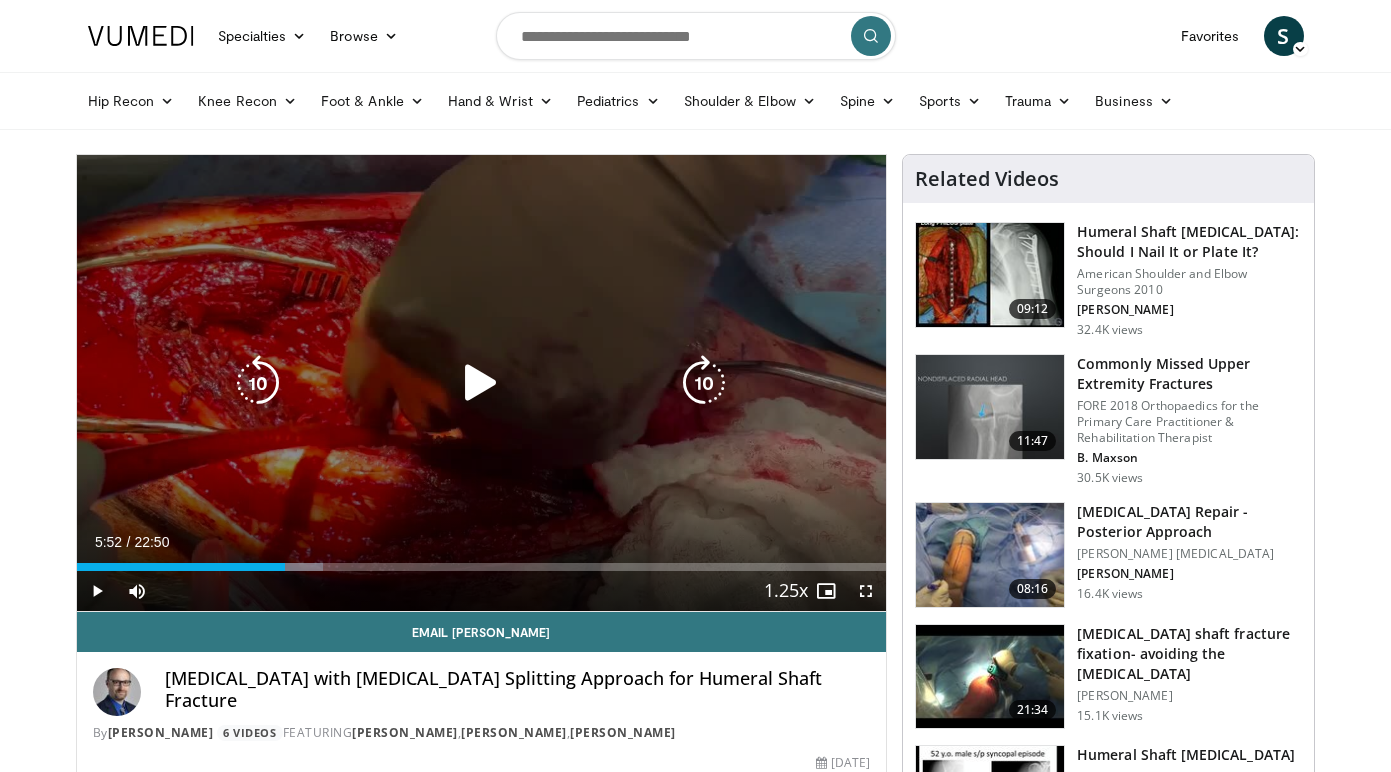 click at bounding box center [481, 383] 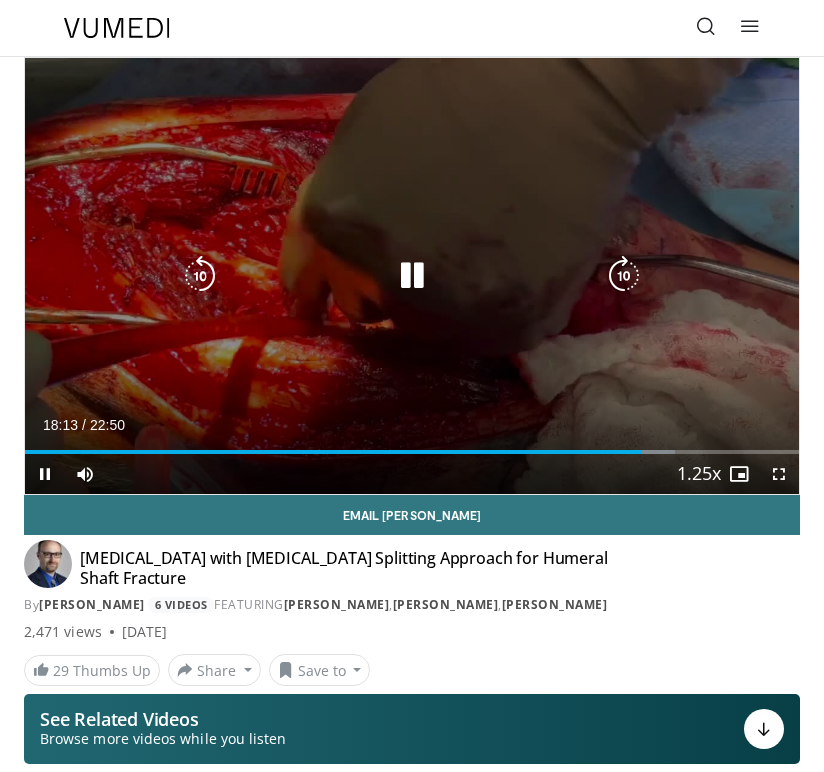 click at bounding box center [412, 276] 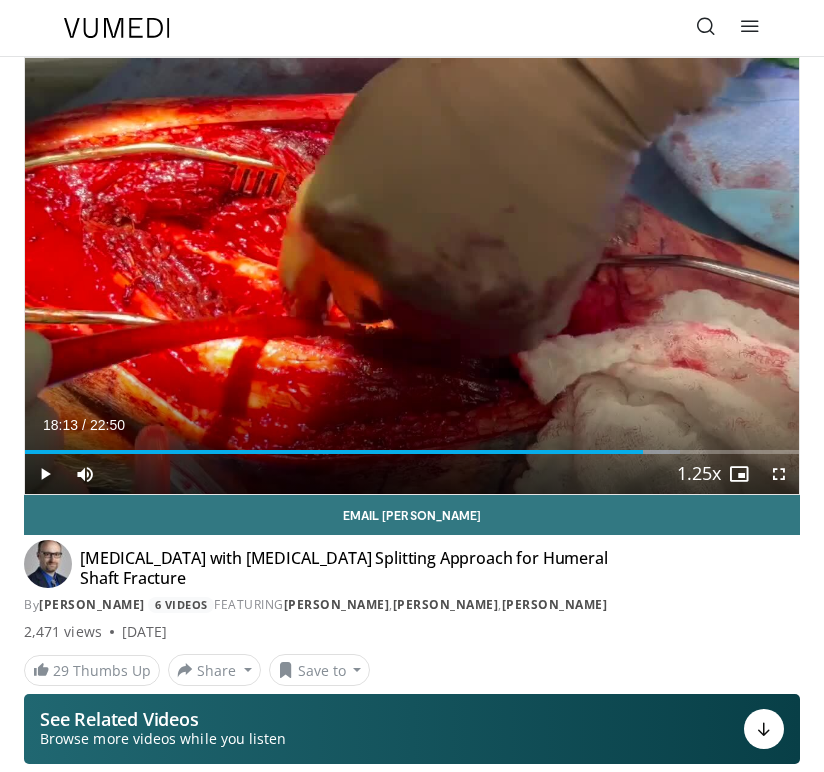 type 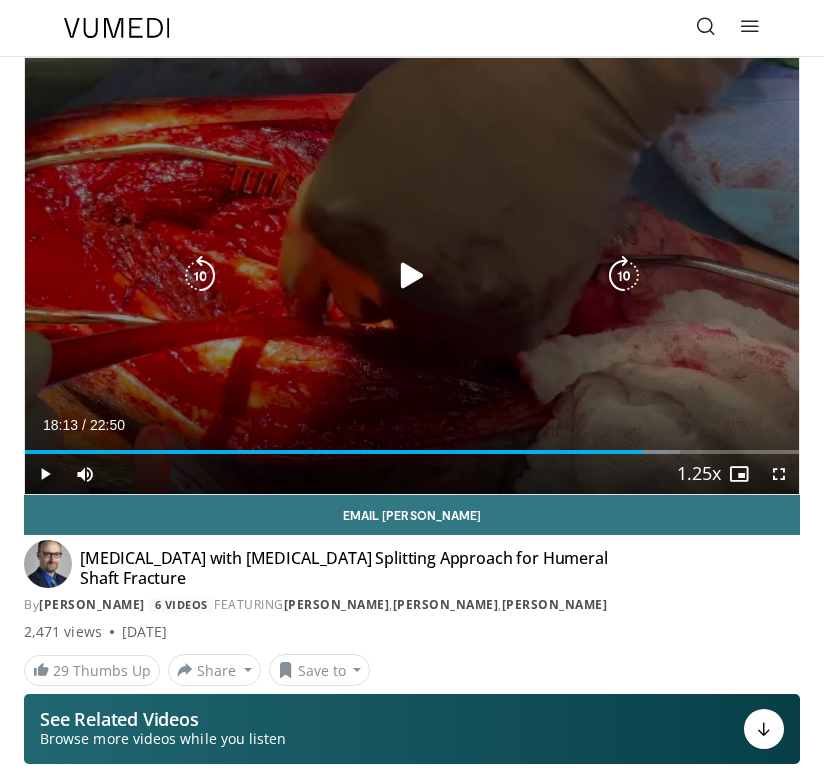 click at bounding box center (412, 276) 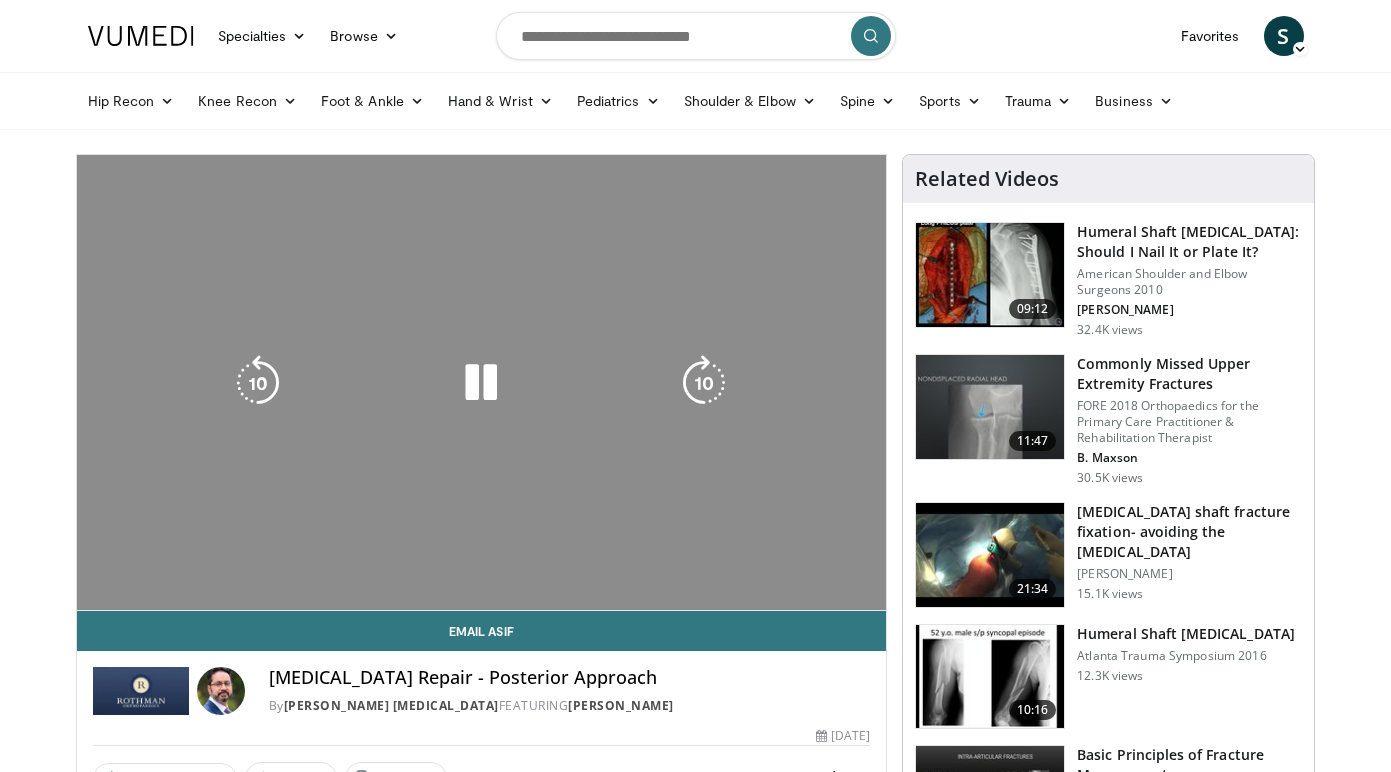 scroll, scrollTop: 0, scrollLeft: 0, axis: both 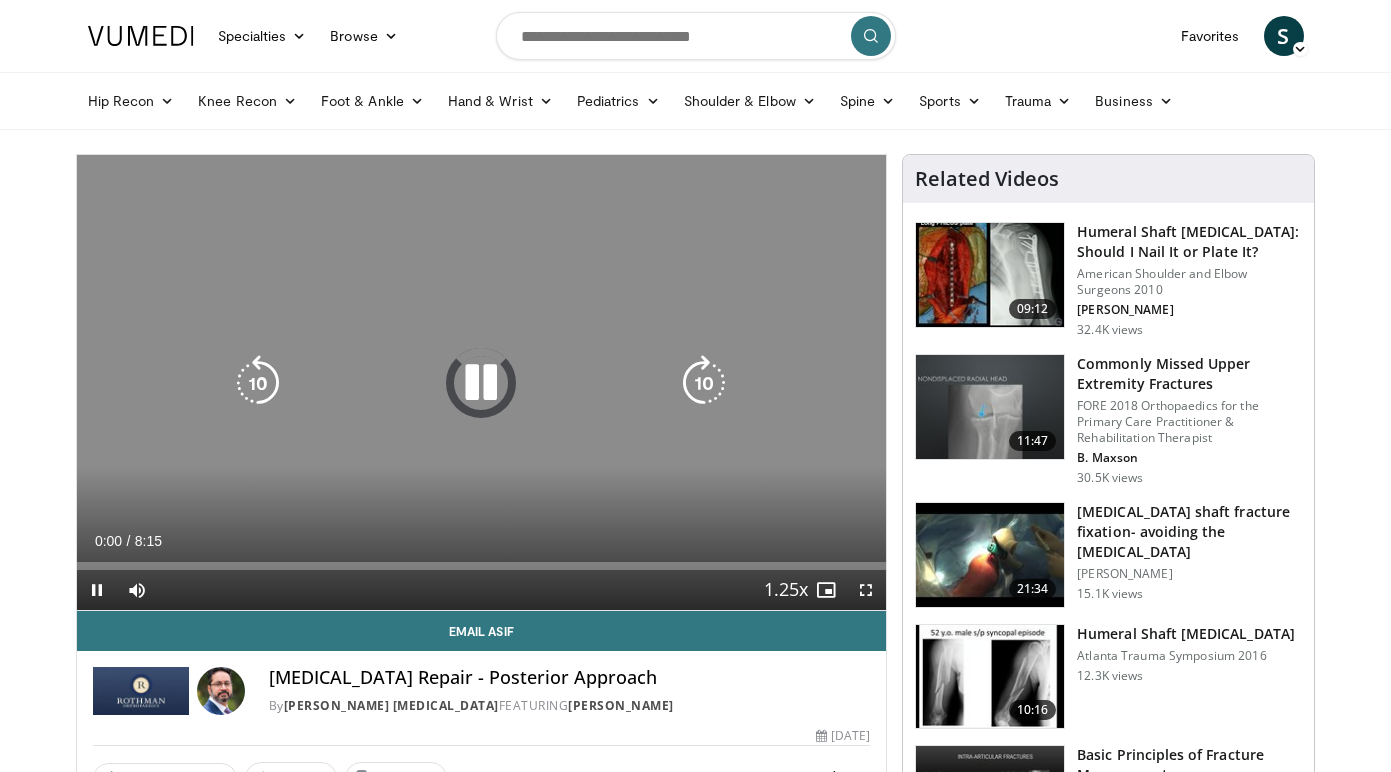 click at bounding box center [481, 383] 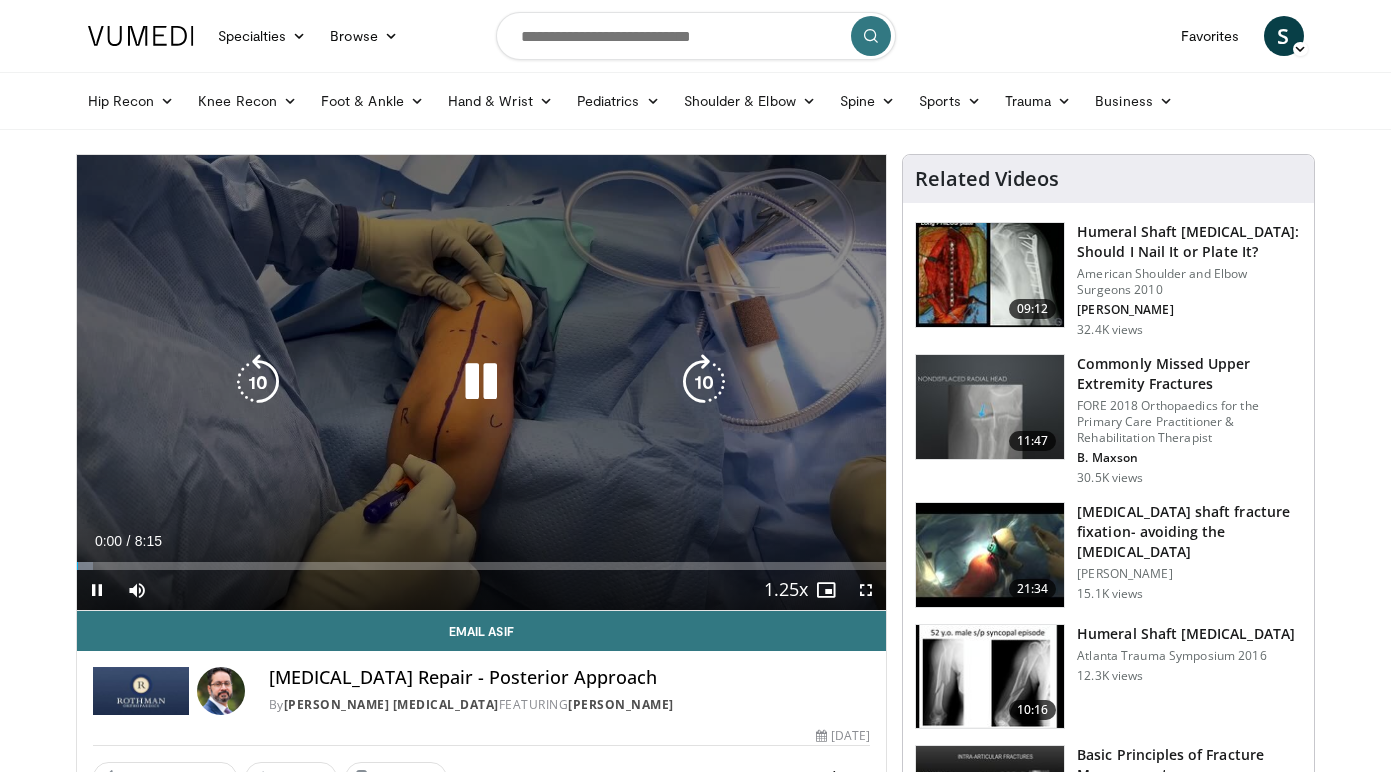 click at bounding box center [481, 382] 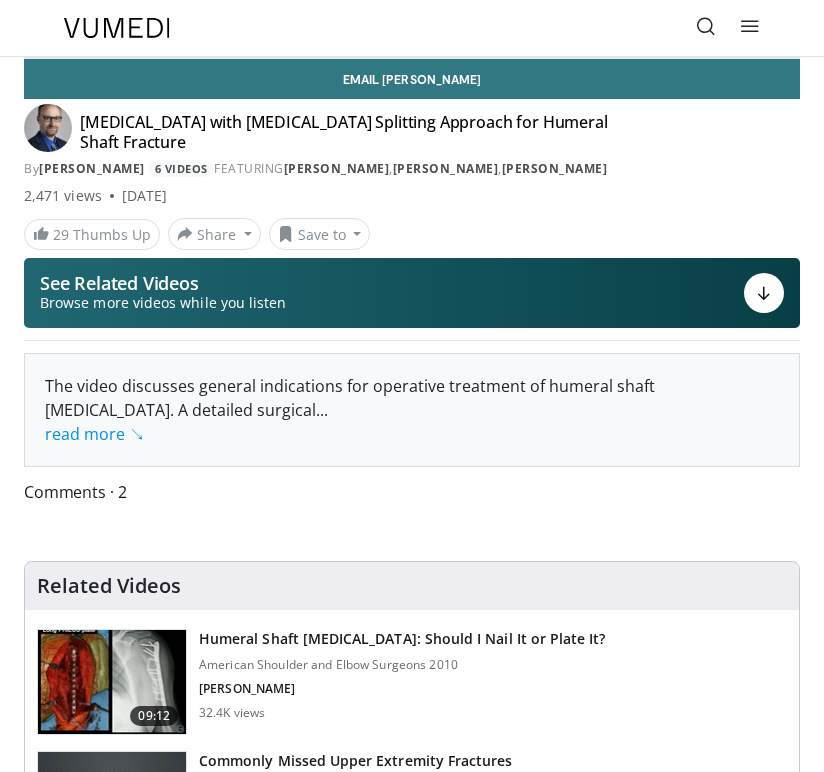 scroll, scrollTop: 0, scrollLeft: 0, axis: both 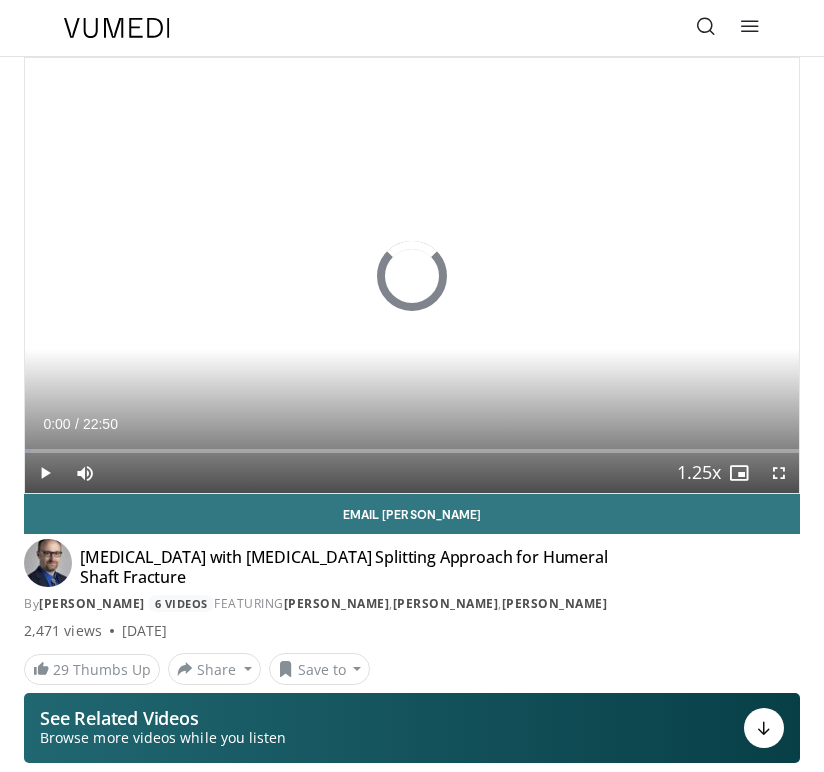 click at bounding box center [706, 26] 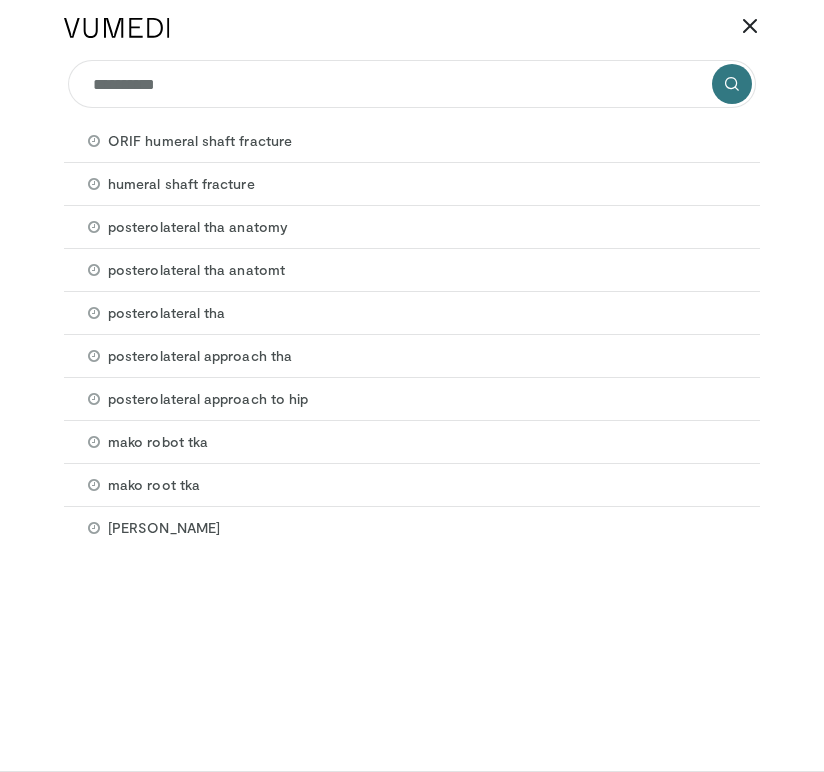 type on "**********" 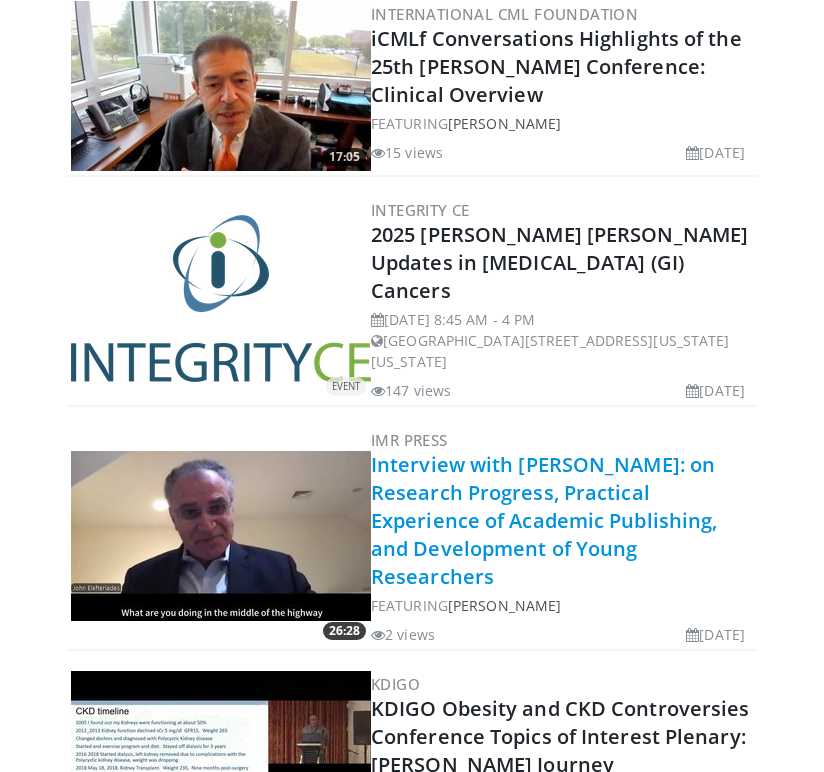 scroll, scrollTop: 4469, scrollLeft: 0, axis: vertical 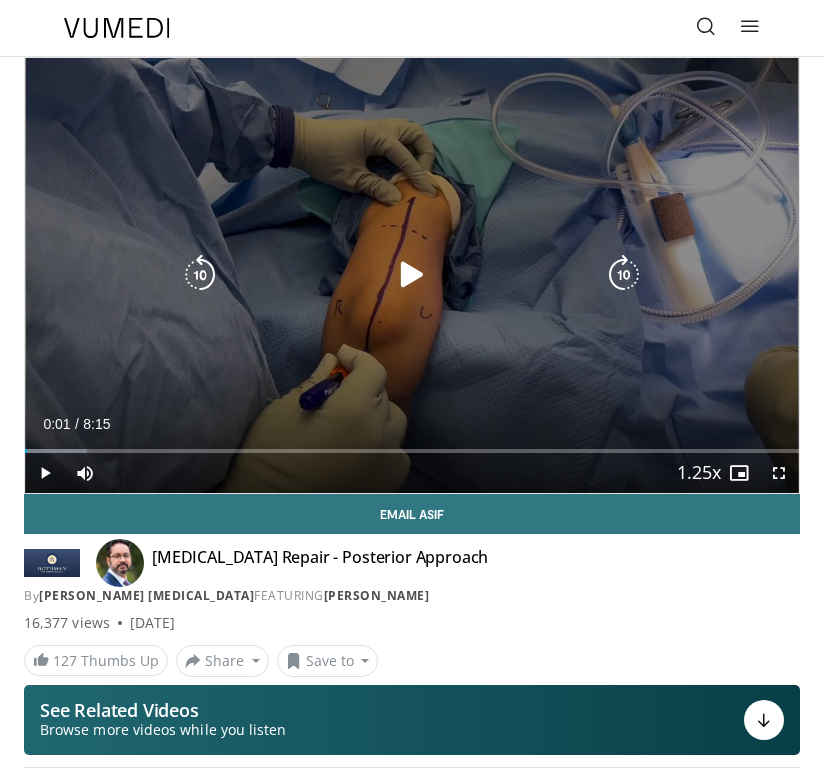 click at bounding box center (412, 275) 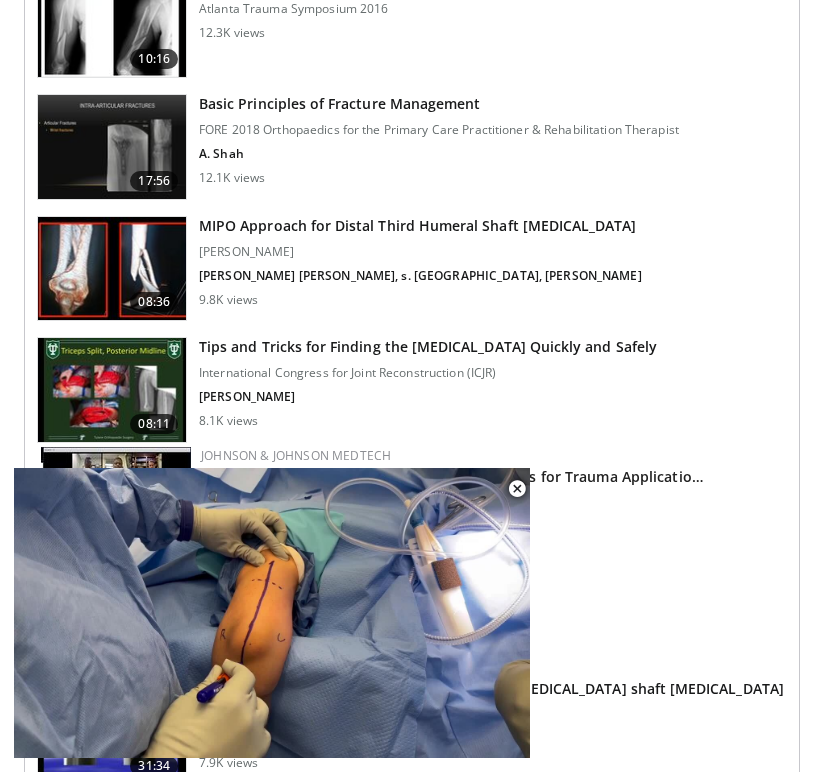 scroll, scrollTop: 1513, scrollLeft: 0, axis: vertical 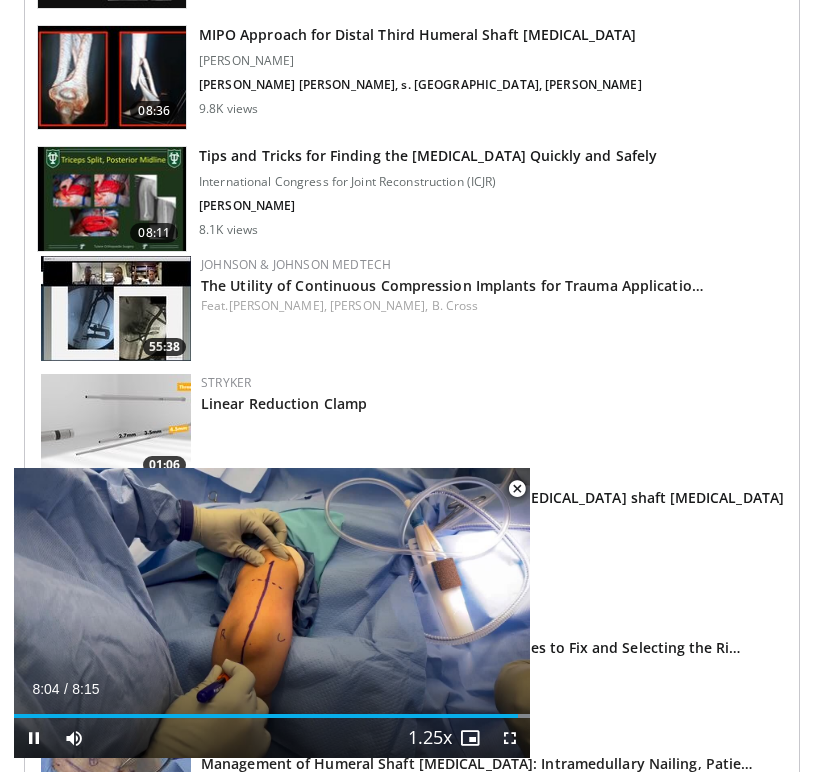 click at bounding box center (517, 489) 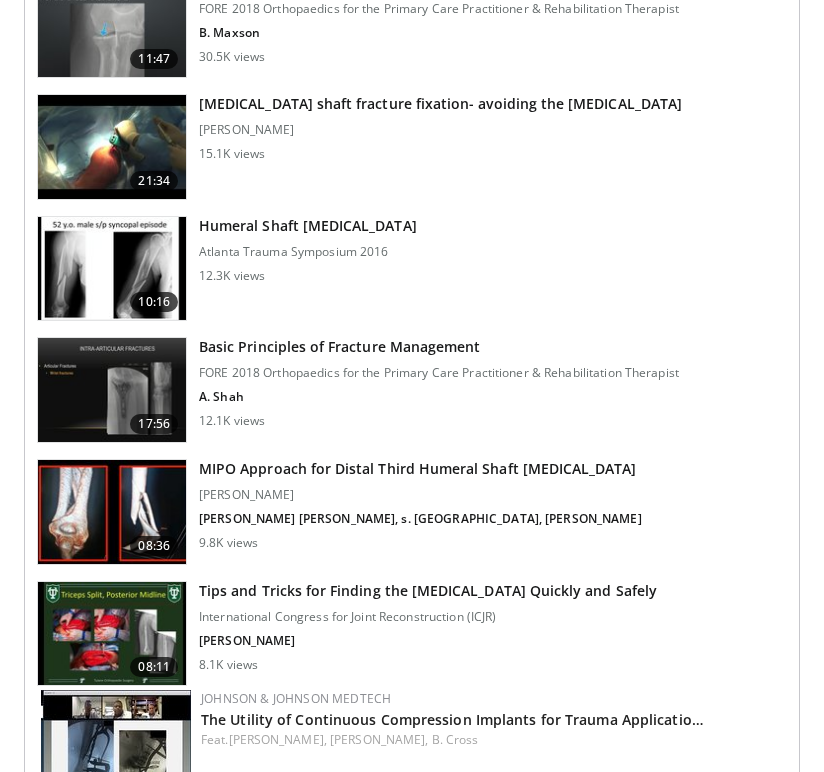 scroll, scrollTop: 0, scrollLeft: 0, axis: both 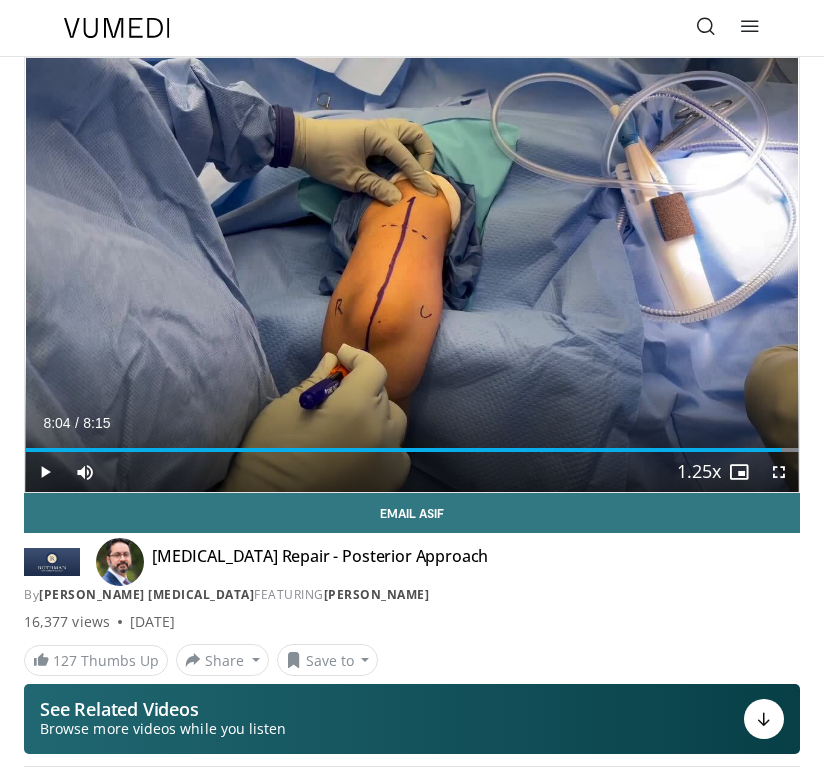 click at bounding box center [706, 26] 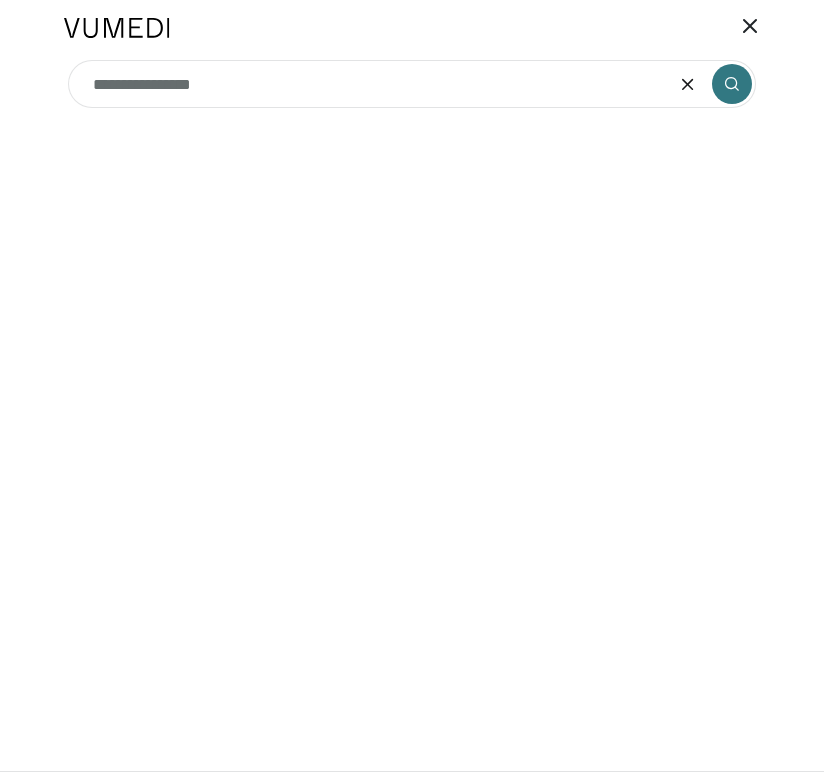 type on "**********" 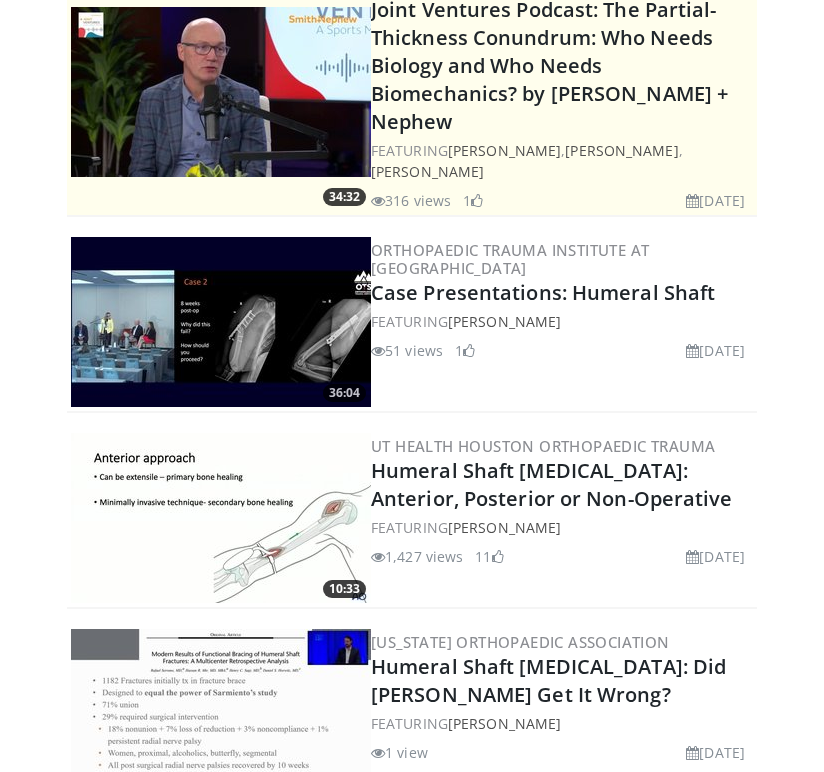scroll, scrollTop: 331, scrollLeft: 0, axis: vertical 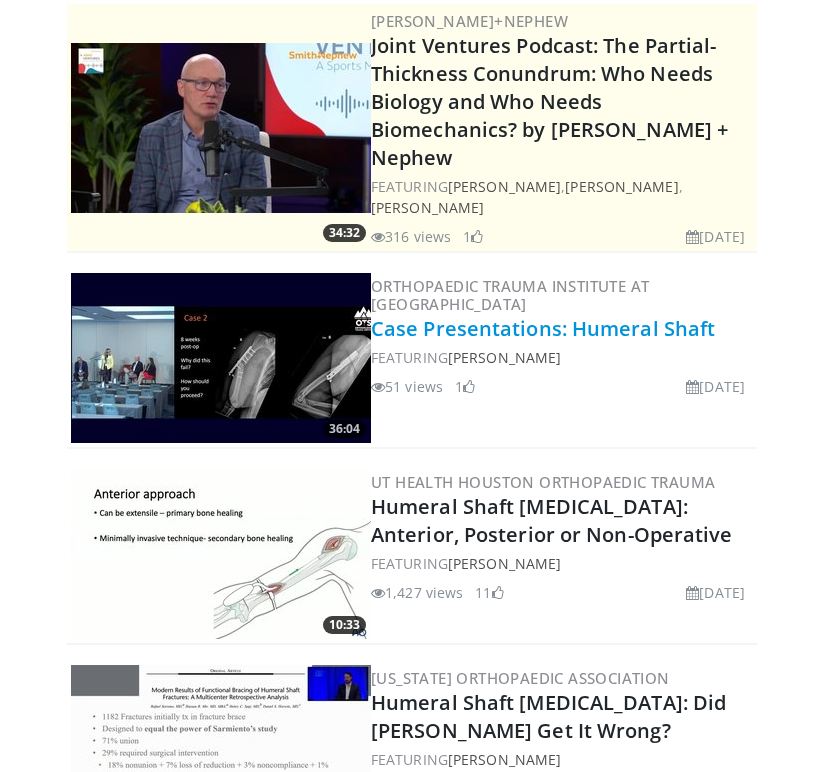 click on "Case Presentations: Humeral Shaft" at bounding box center (543, 328) 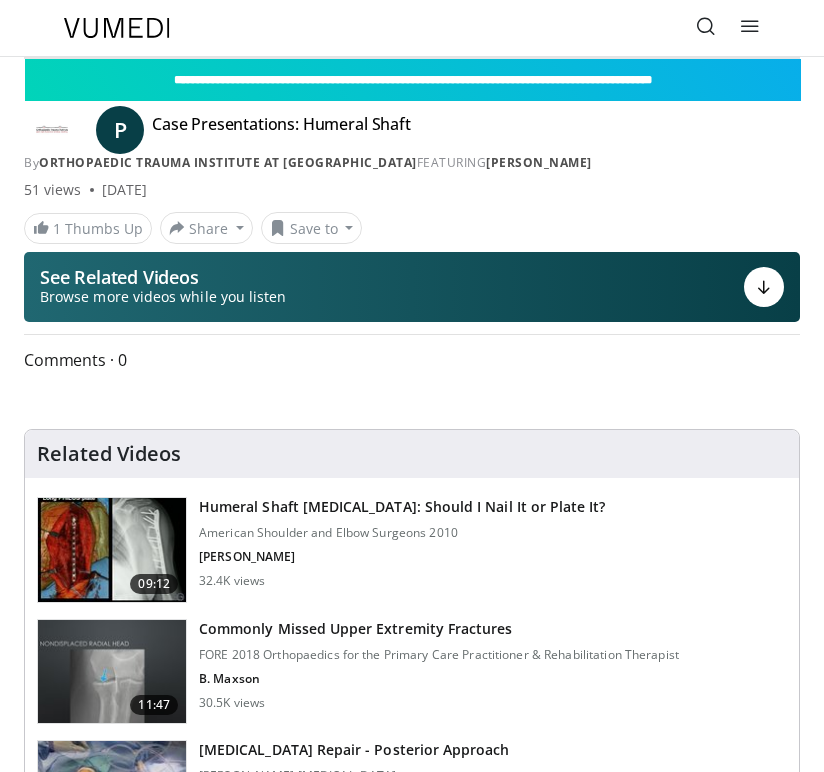 scroll, scrollTop: 0, scrollLeft: 0, axis: both 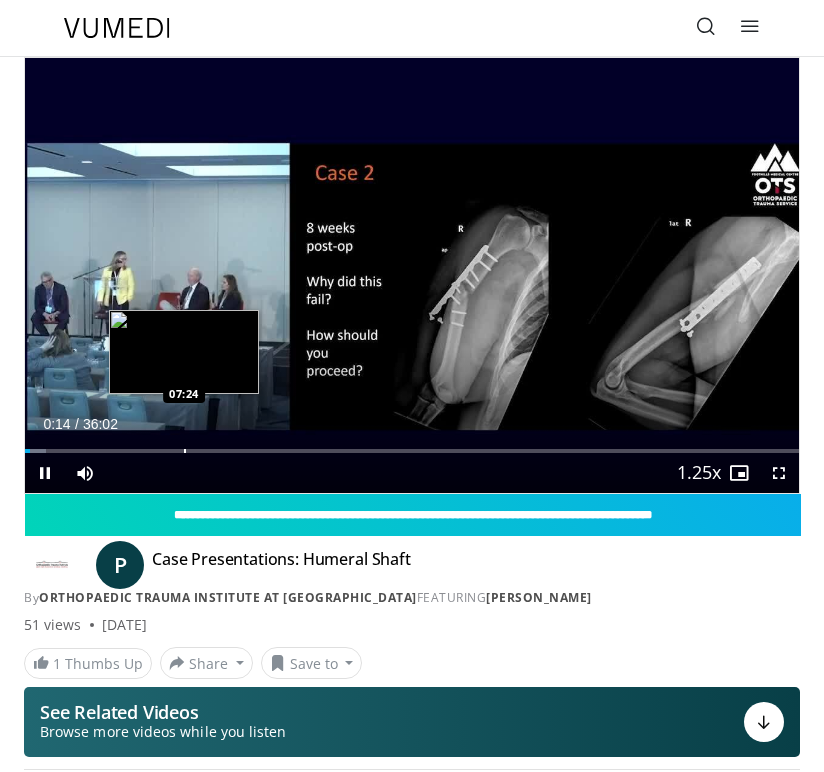 click at bounding box center [185, 451] 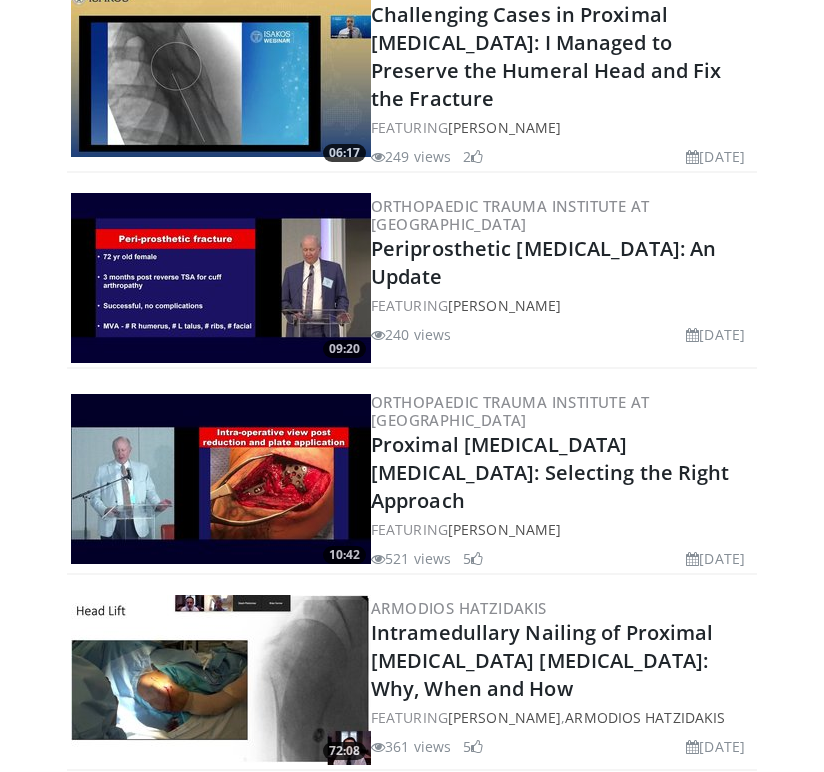 scroll, scrollTop: 2615, scrollLeft: 0, axis: vertical 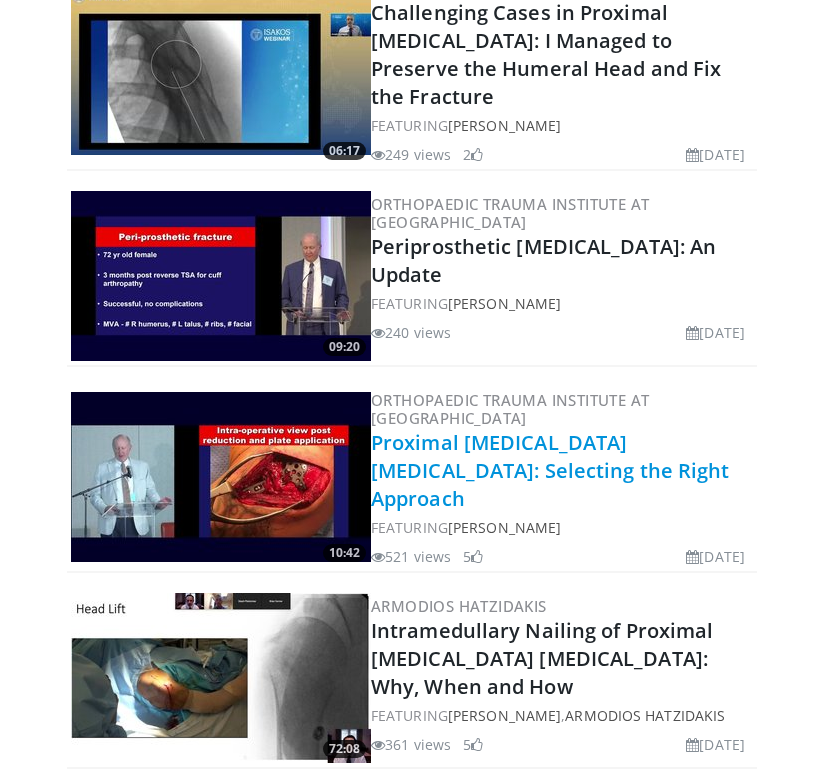 click on "Proximal [MEDICAL_DATA] [MEDICAL_DATA]: Selecting the Right Approach" at bounding box center [550, 470] 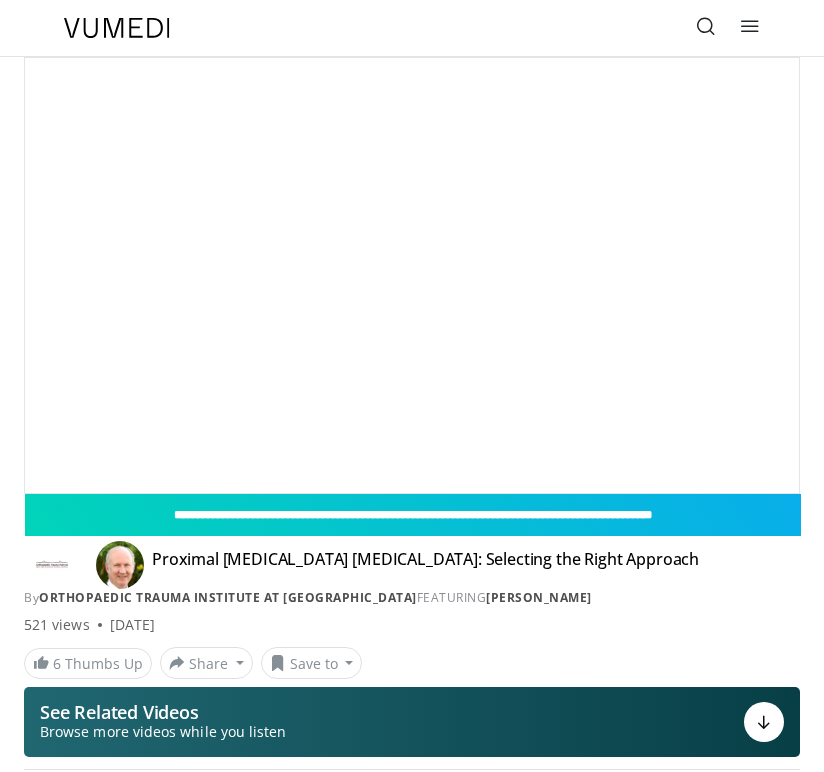 scroll, scrollTop: 0, scrollLeft: 0, axis: both 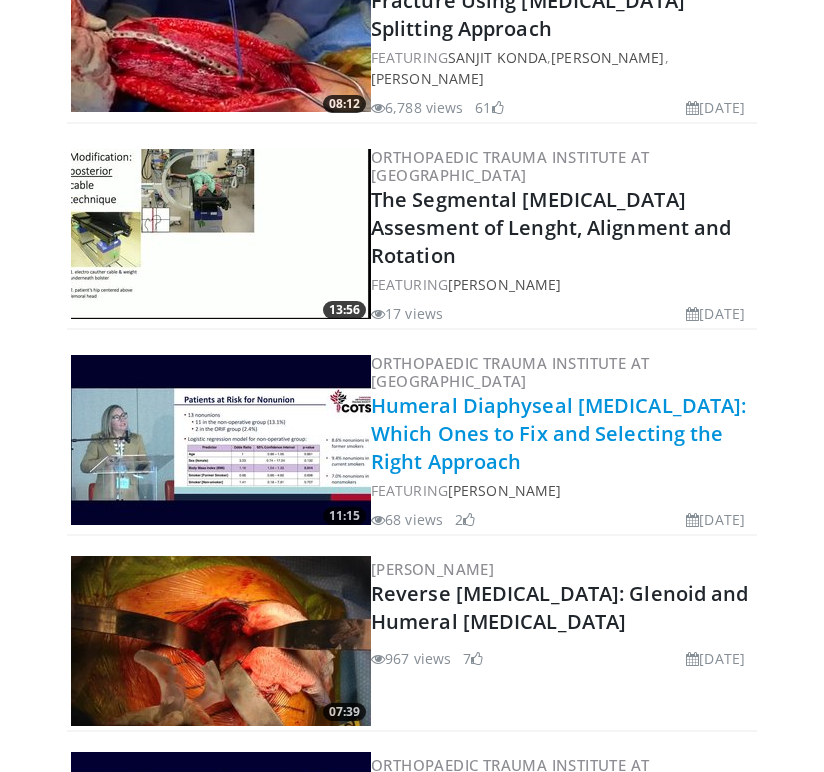 click on "Humeral Diaphyseal [MEDICAL_DATA]: Which Ones to Fix and Selecting the Right Approach" at bounding box center [558, 433] 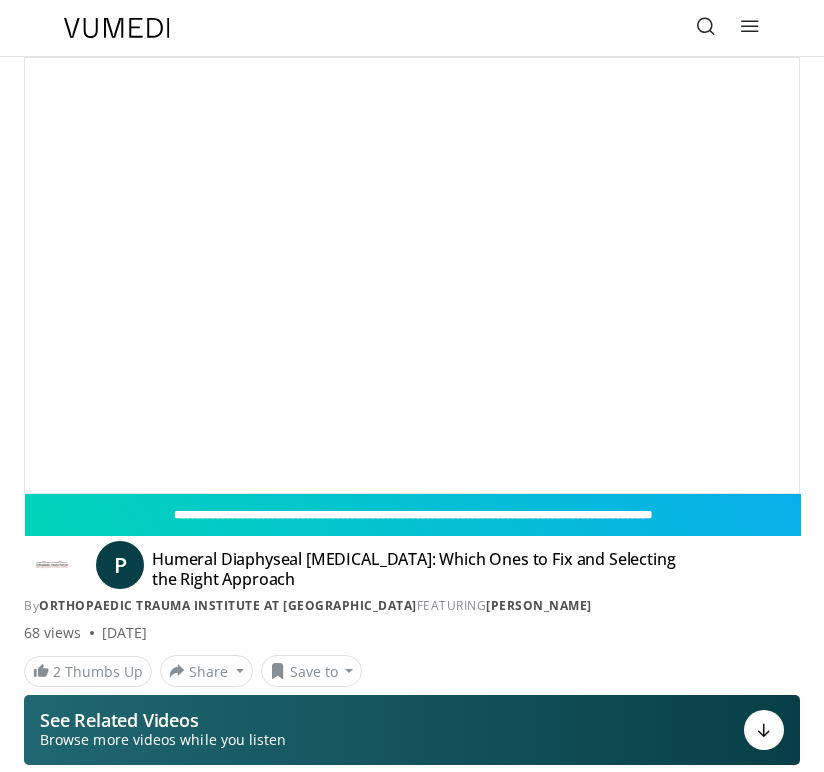 scroll, scrollTop: 0, scrollLeft: 0, axis: both 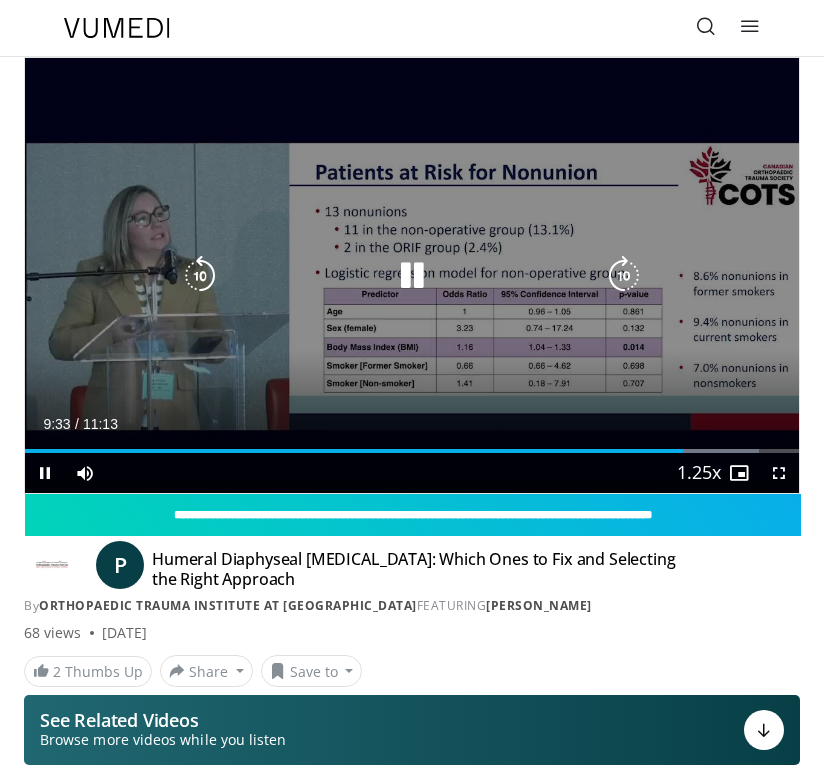 click at bounding box center [412, 276] 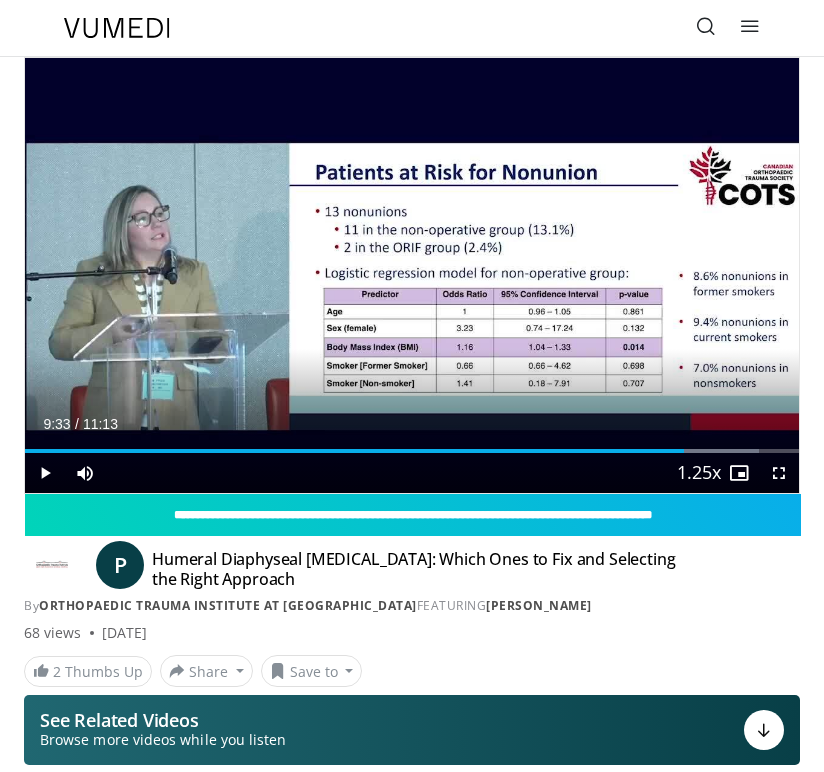 click on "10 seconds
Tap to unmute" at bounding box center (412, 275) 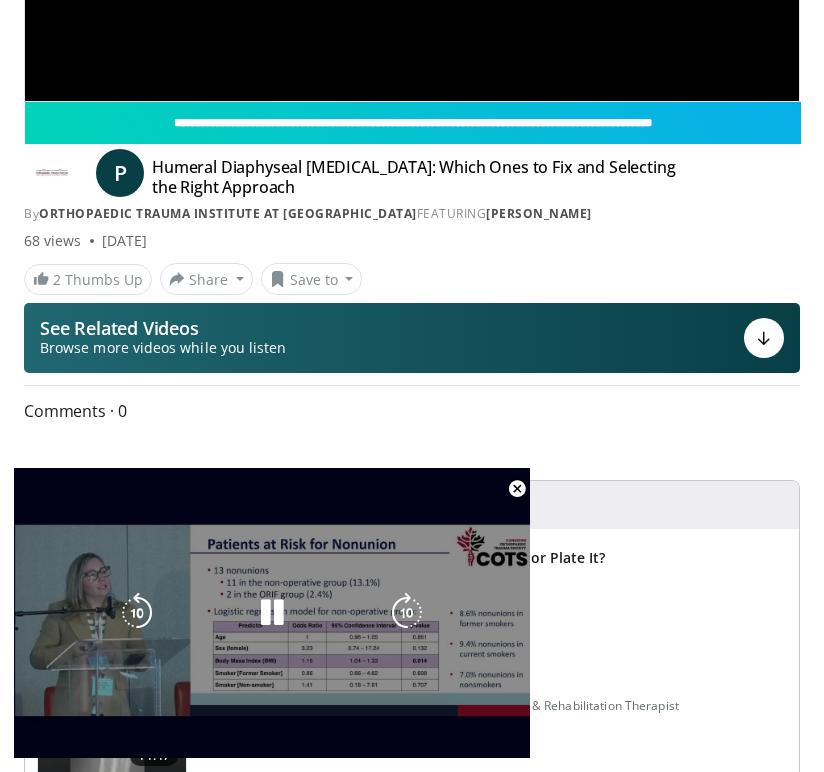 scroll, scrollTop: 580, scrollLeft: 0, axis: vertical 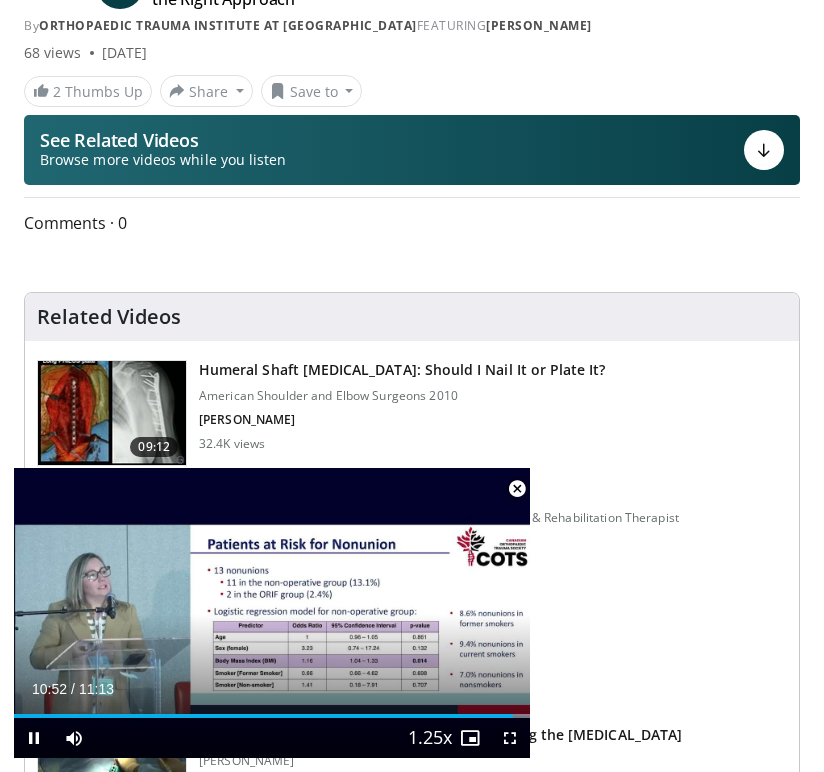 click at bounding box center [517, 489] 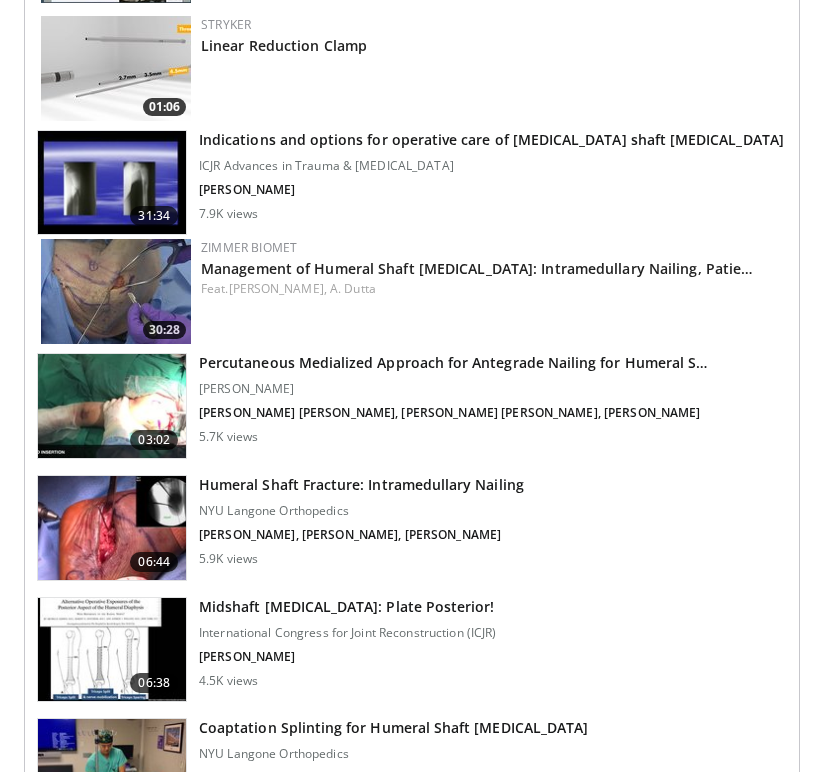 scroll, scrollTop: 2157, scrollLeft: 0, axis: vertical 